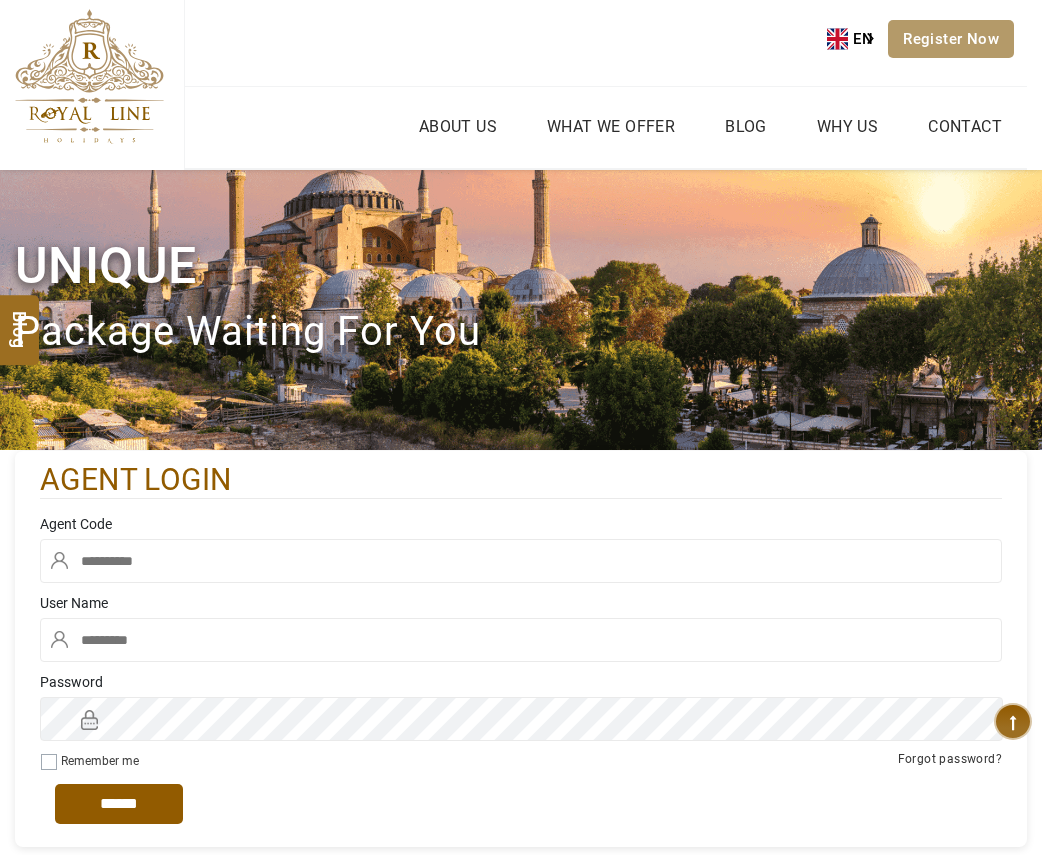 scroll, scrollTop: 0, scrollLeft: 0, axis: both 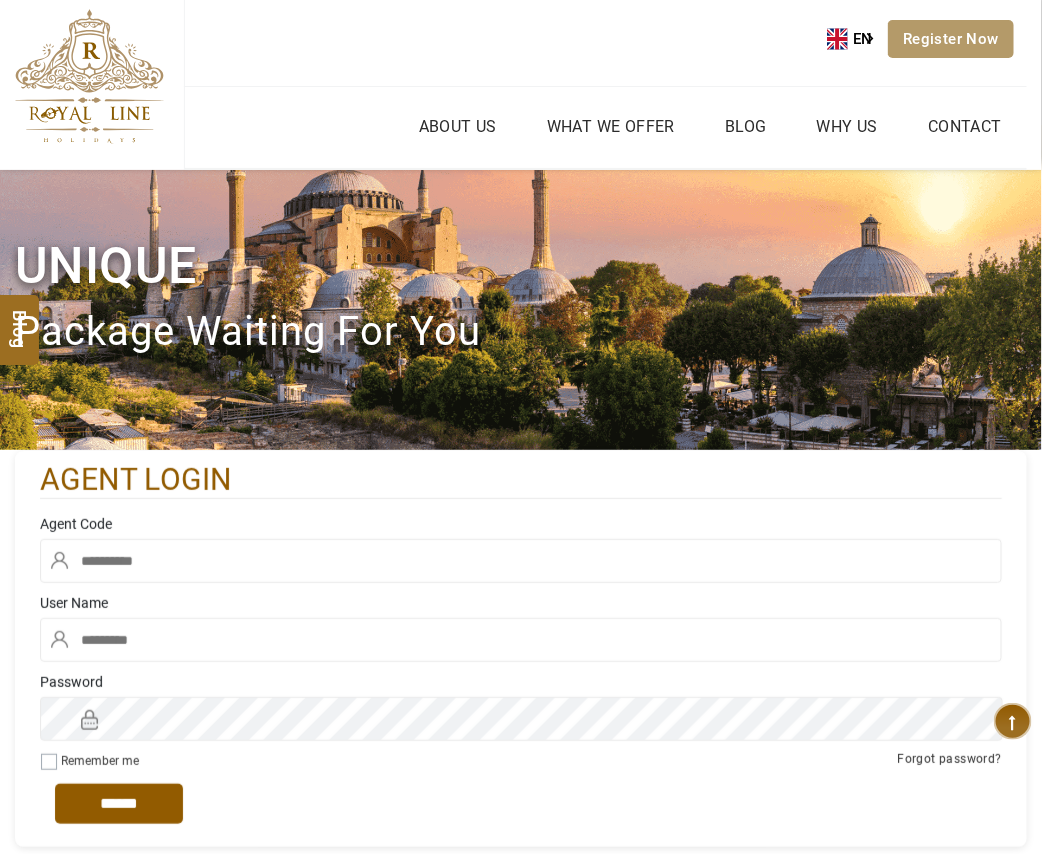 type on "***" 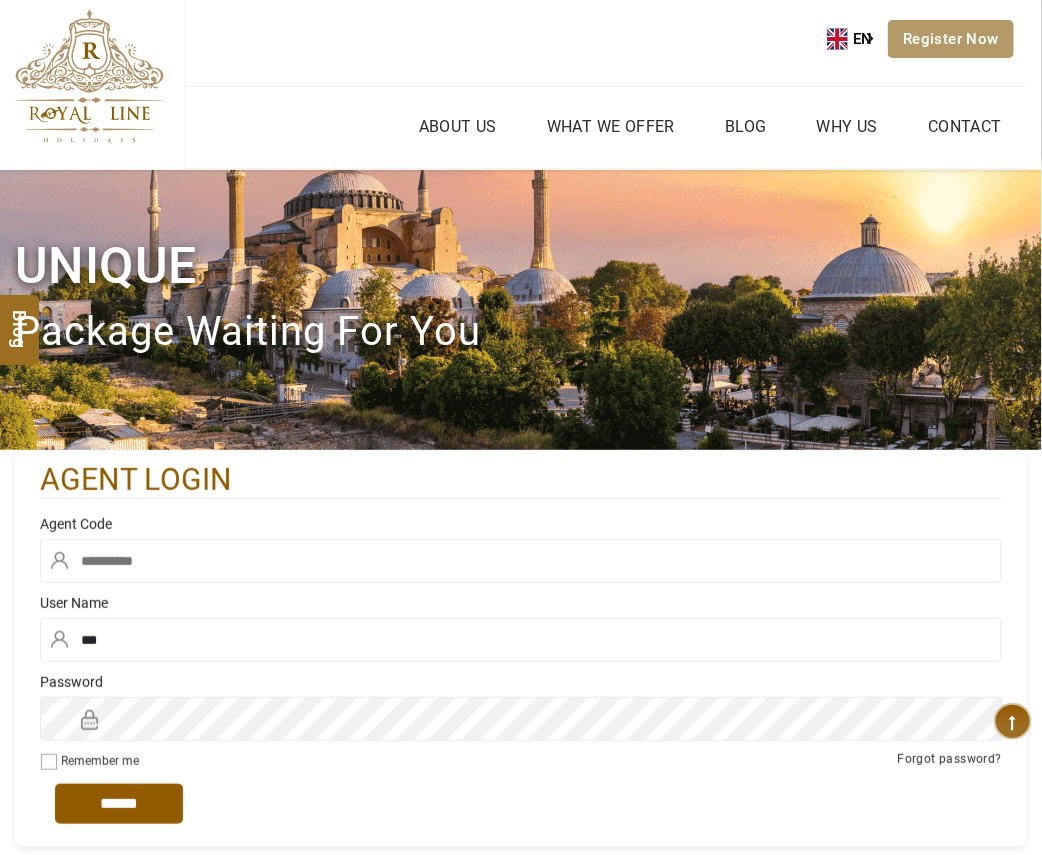 click at bounding box center (521, 561) 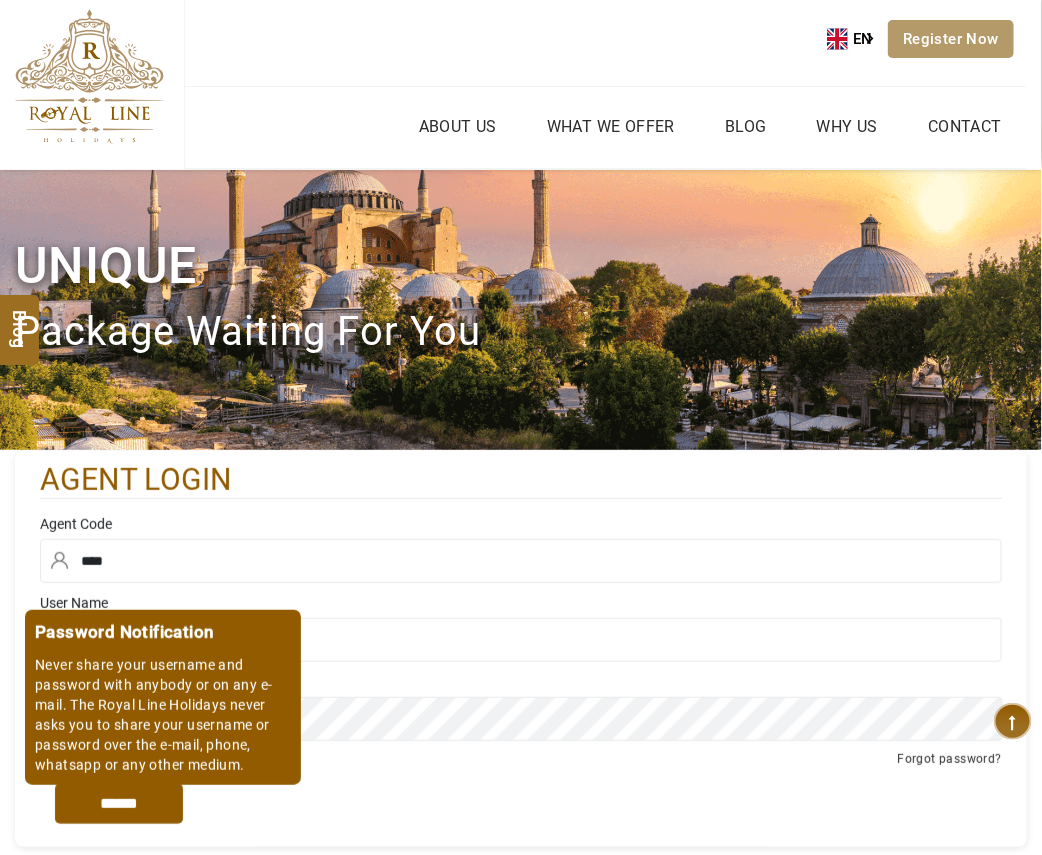 type on "****" 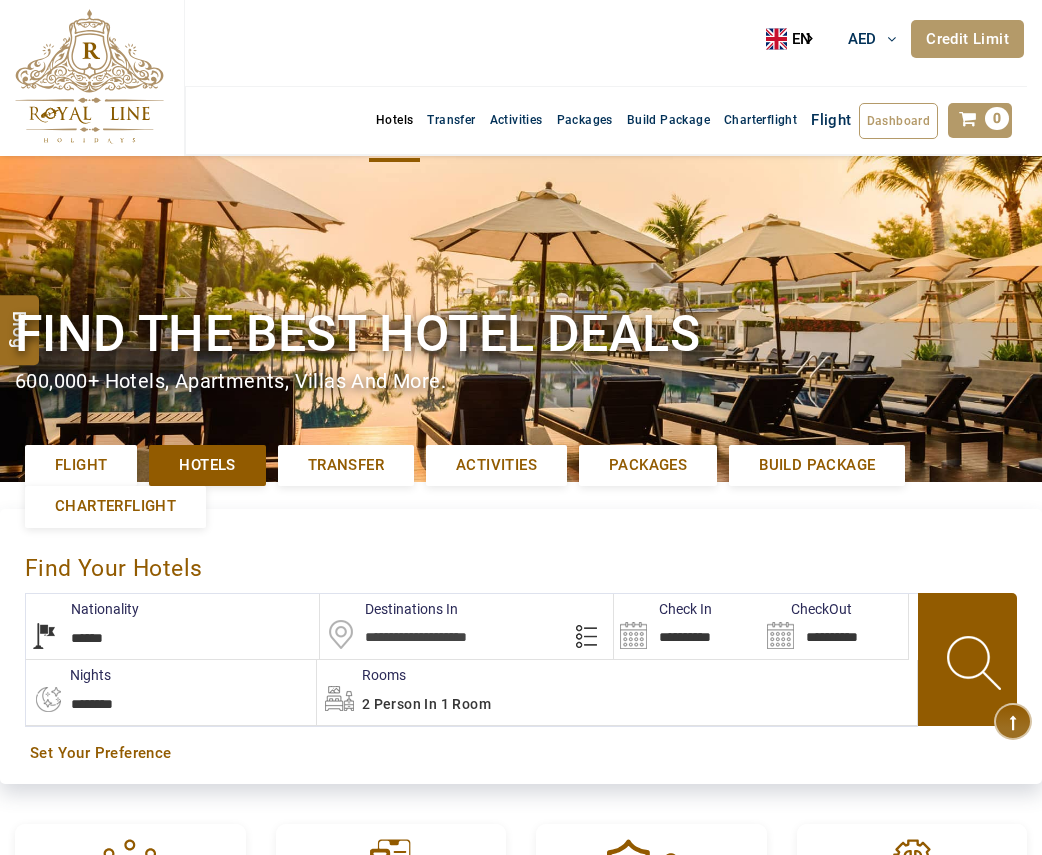 select on "******" 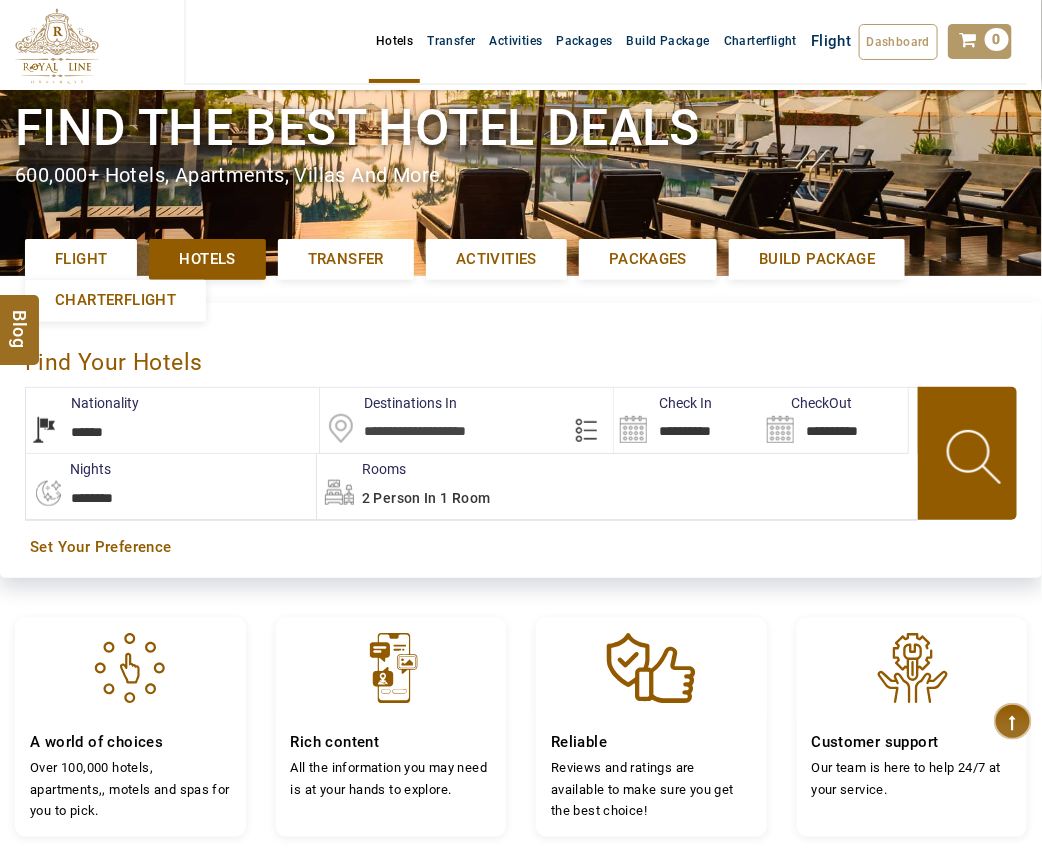 scroll, scrollTop: 0, scrollLeft: 0, axis: both 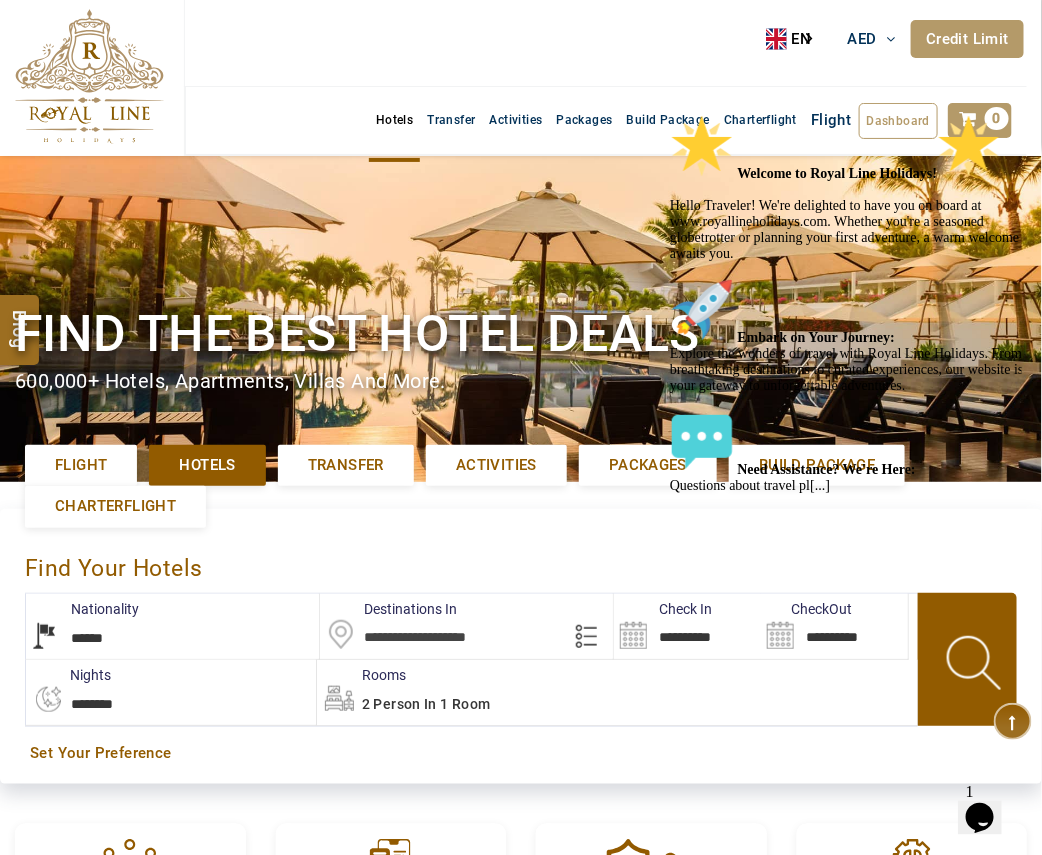 click on "**********" at bounding box center (172, 626) 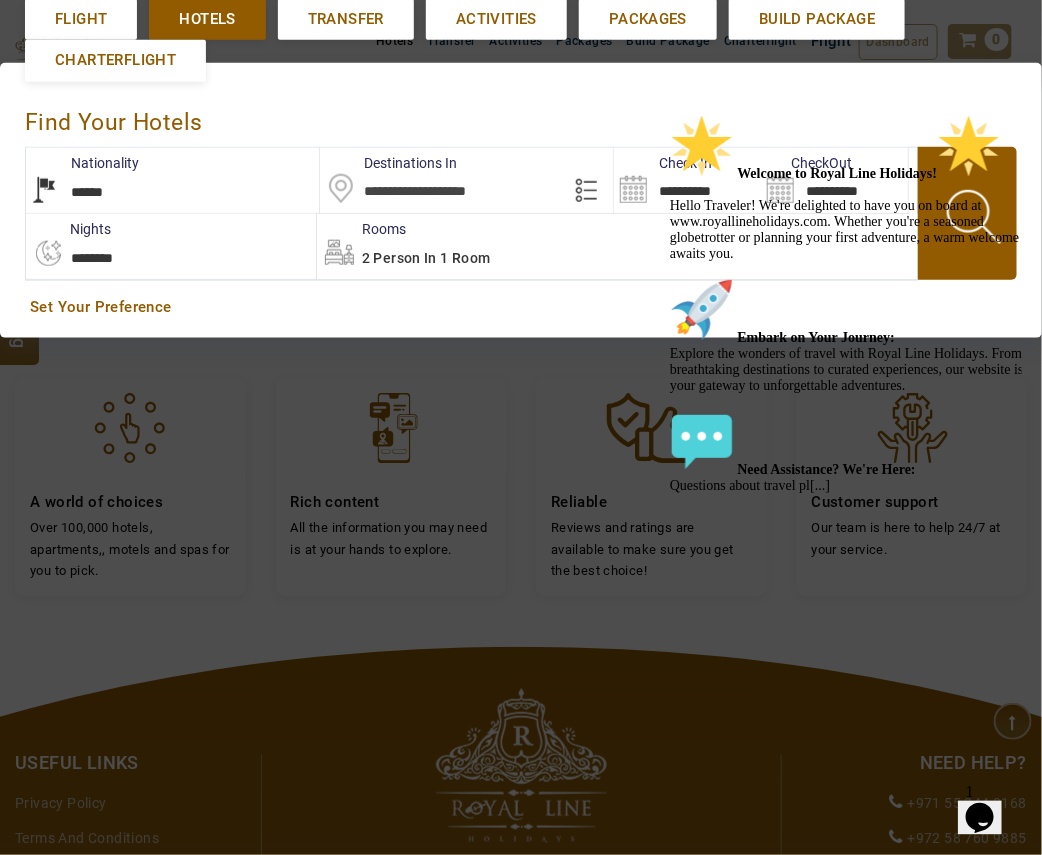 scroll, scrollTop: 457, scrollLeft: 0, axis: vertical 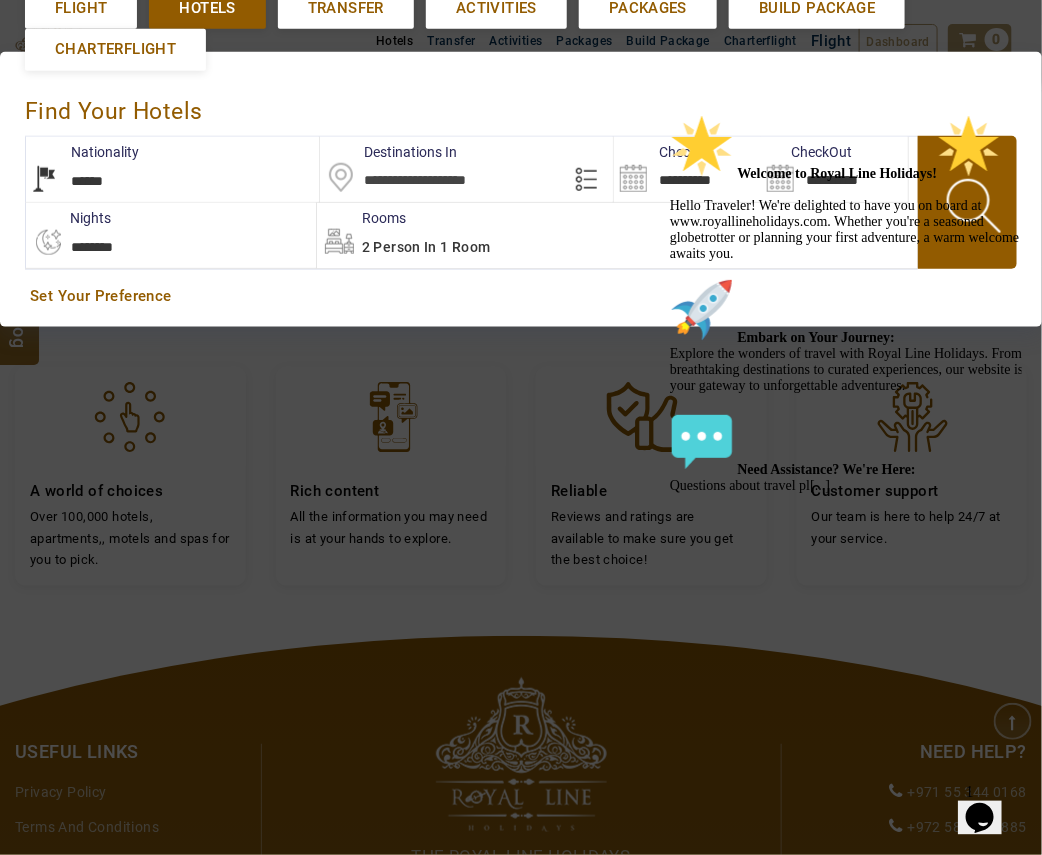 click at bounding box center (467, 169) 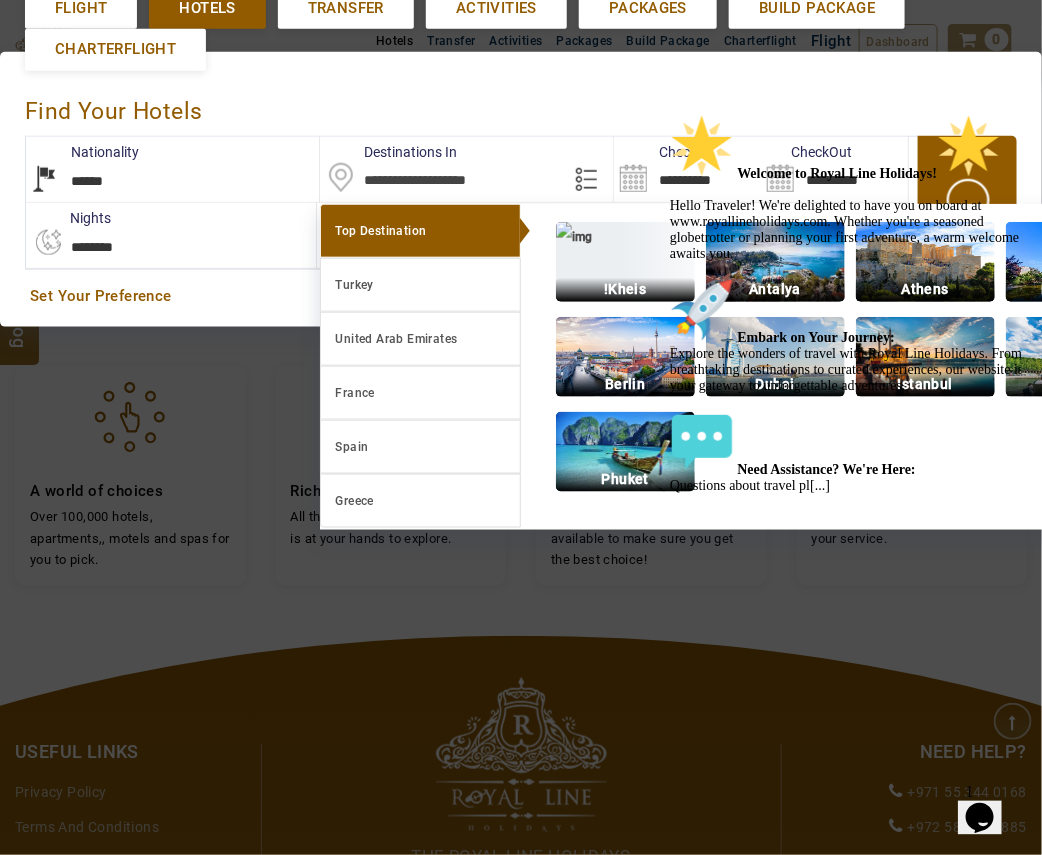 click at bounding box center [669, 113] 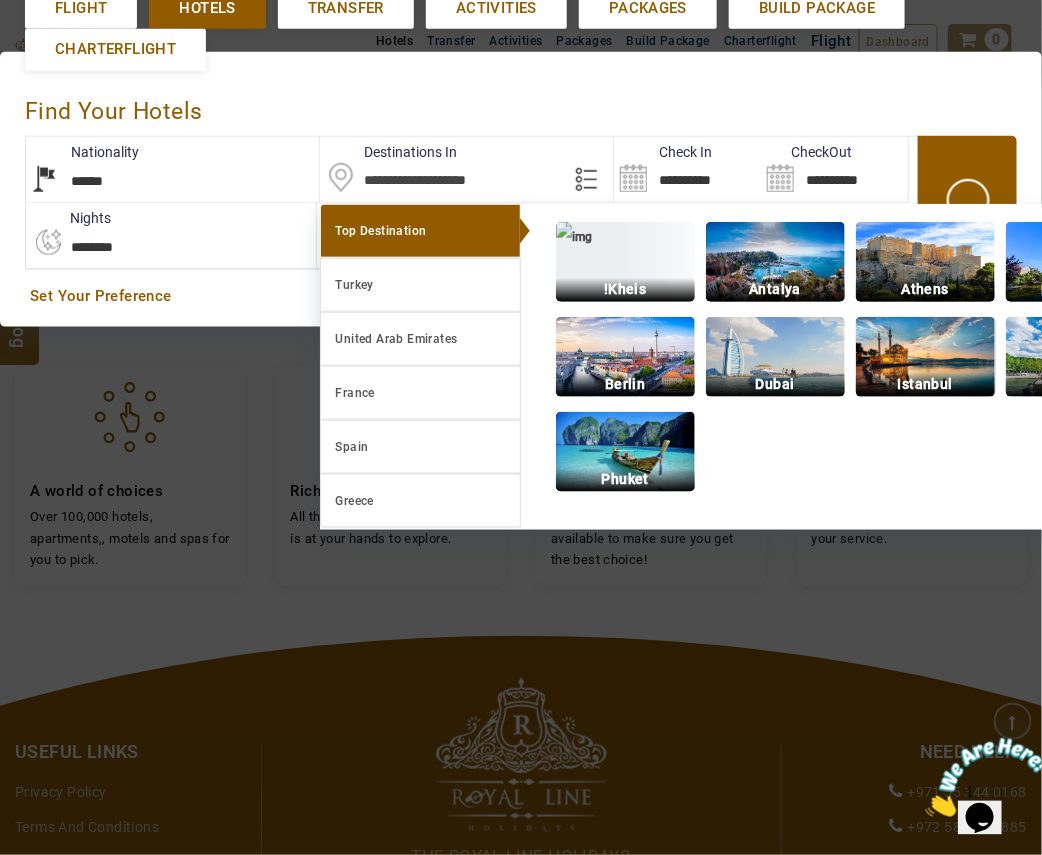 click at bounding box center [925, 357] 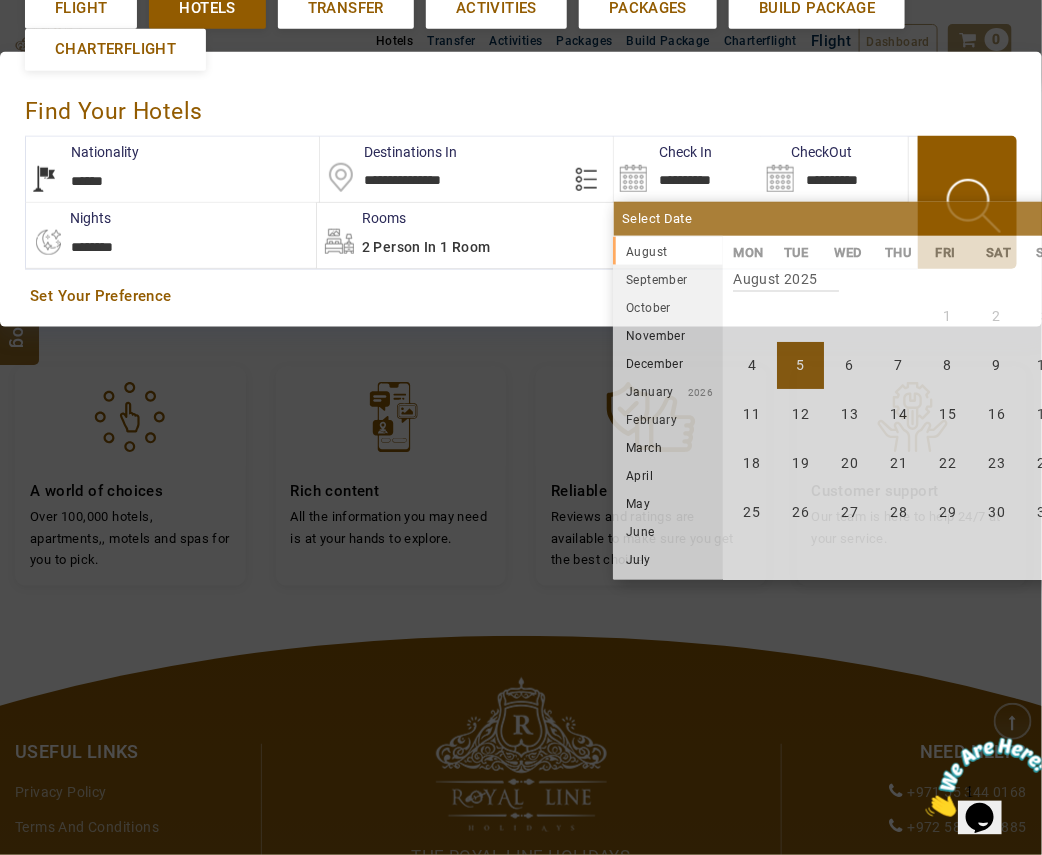 click on "**********" at bounding box center [687, 169] 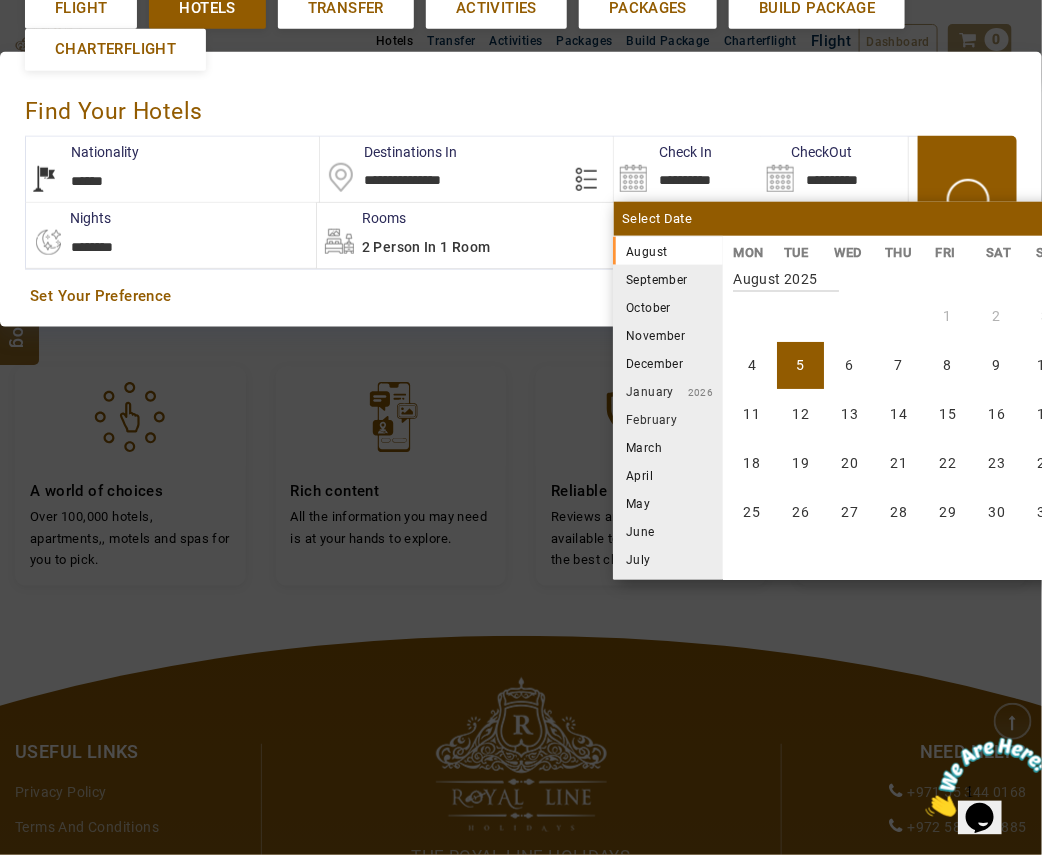 click on "September" at bounding box center (668, 279) 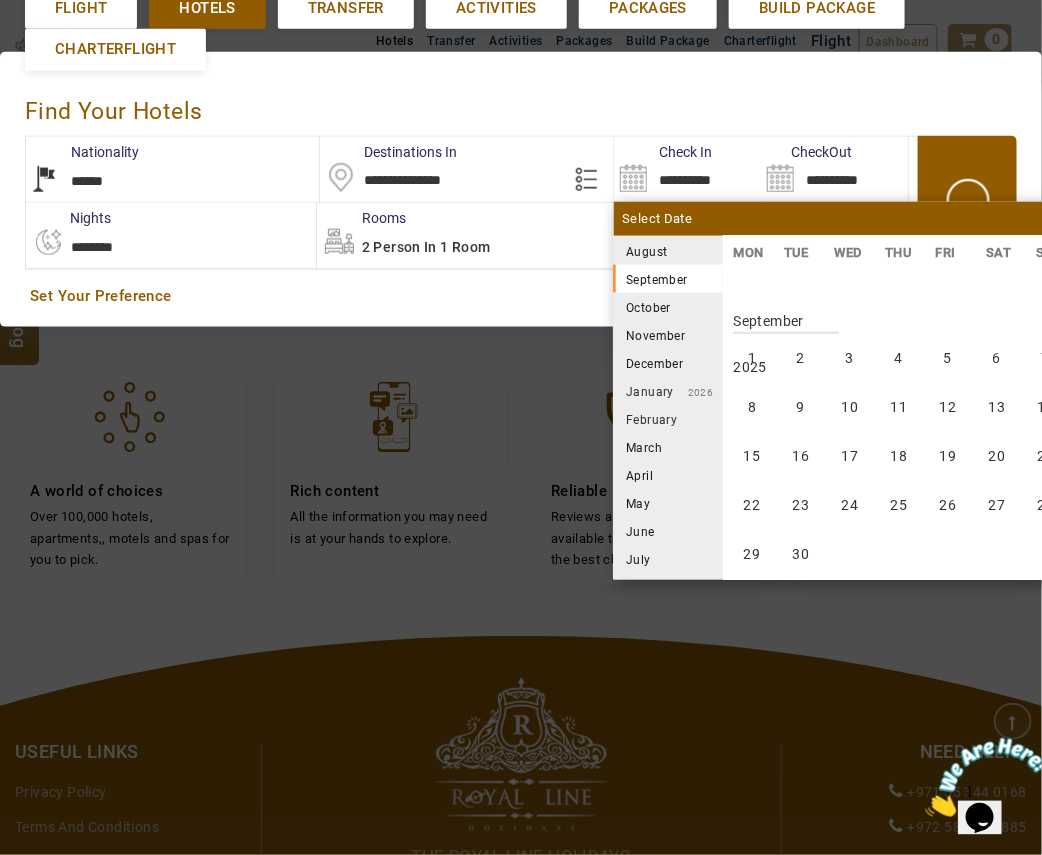 scroll, scrollTop: 370, scrollLeft: 0, axis: vertical 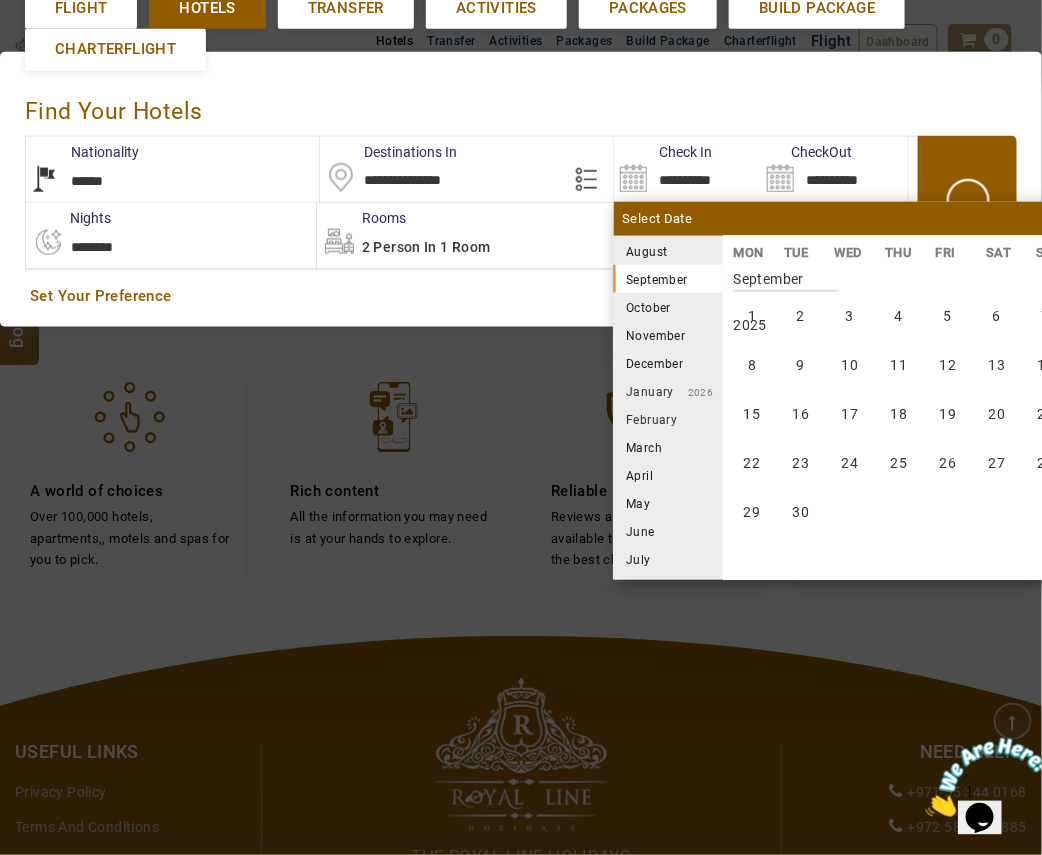 click on "October" at bounding box center [668, 307] 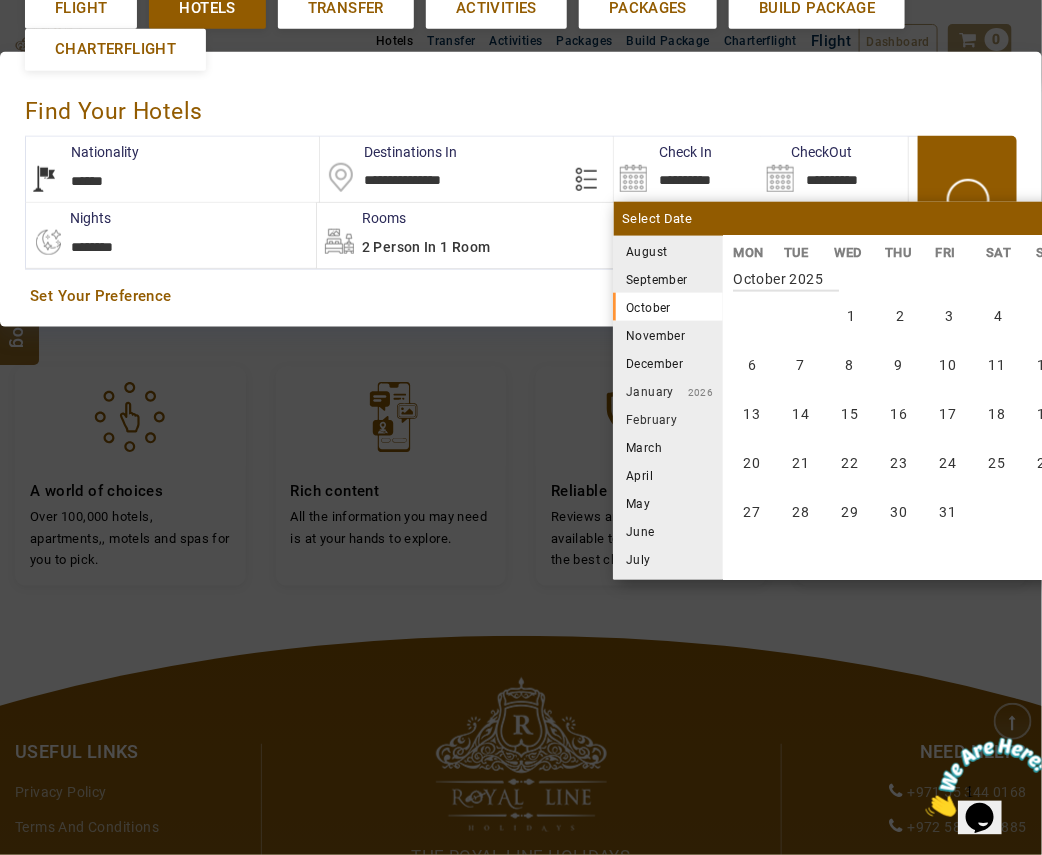 click on "September" at bounding box center [668, 279] 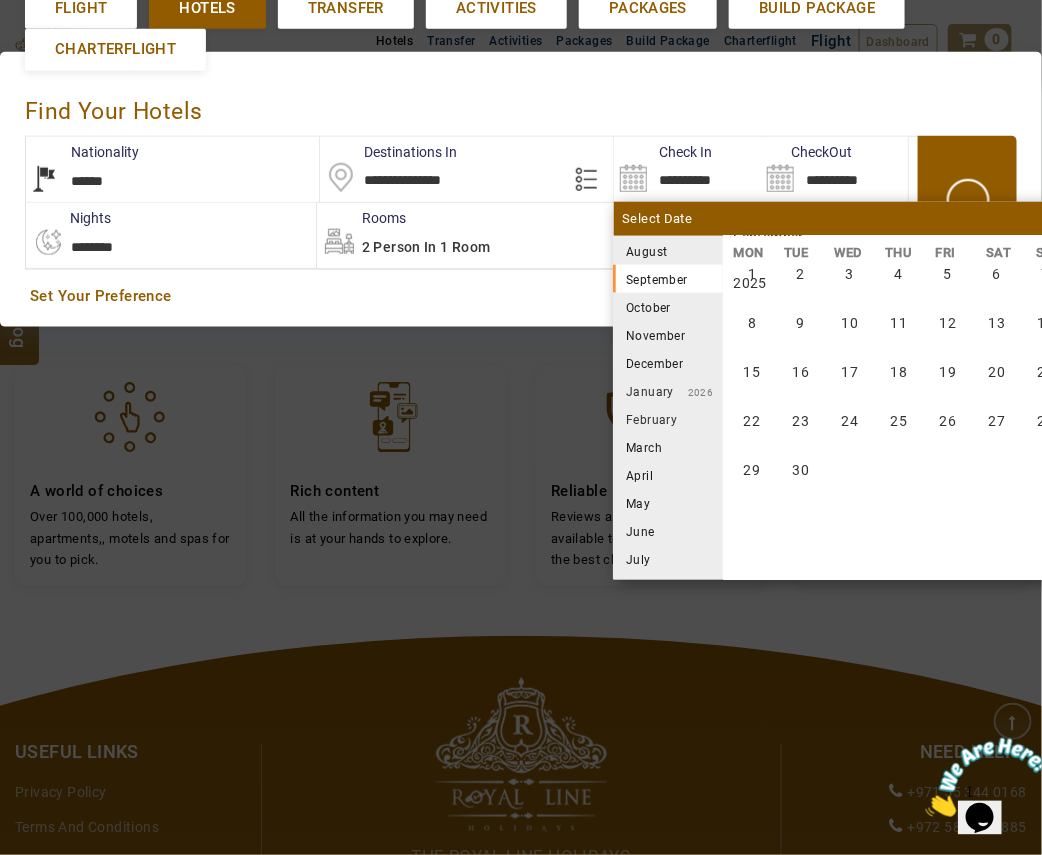 scroll, scrollTop: 370, scrollLeft: 0, axis: vertical 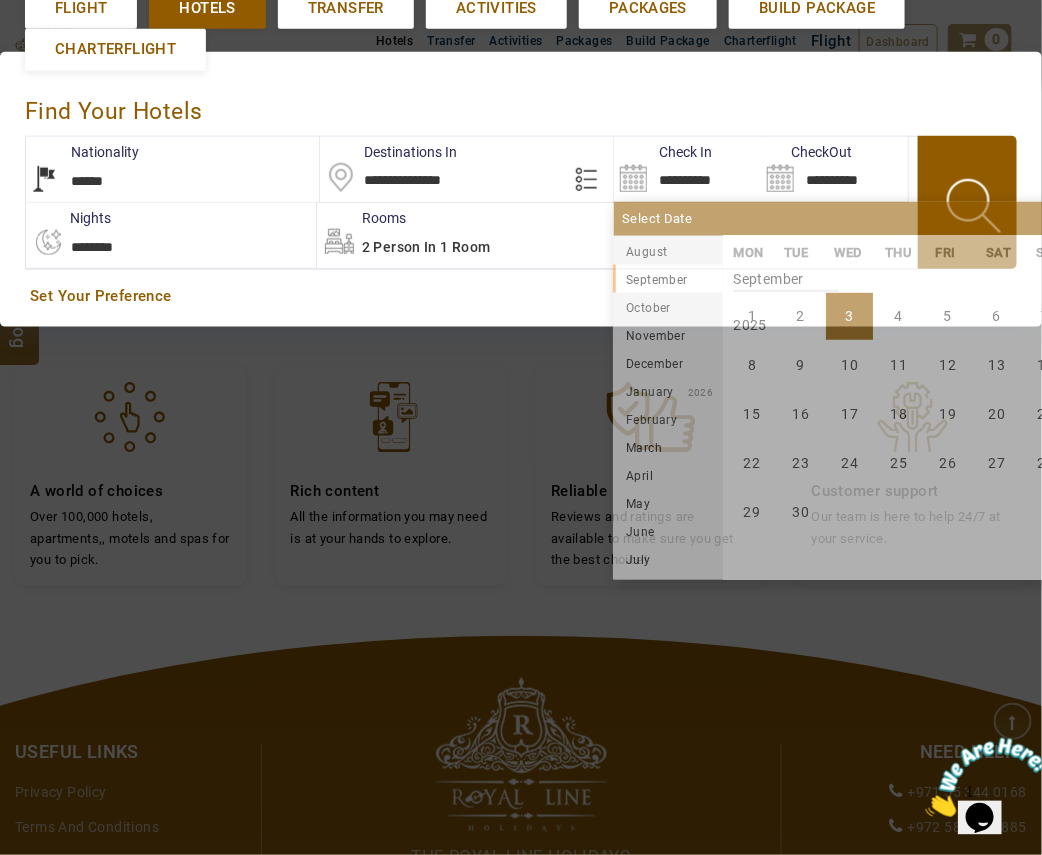 click on "3" at bounding box center [849, 316] 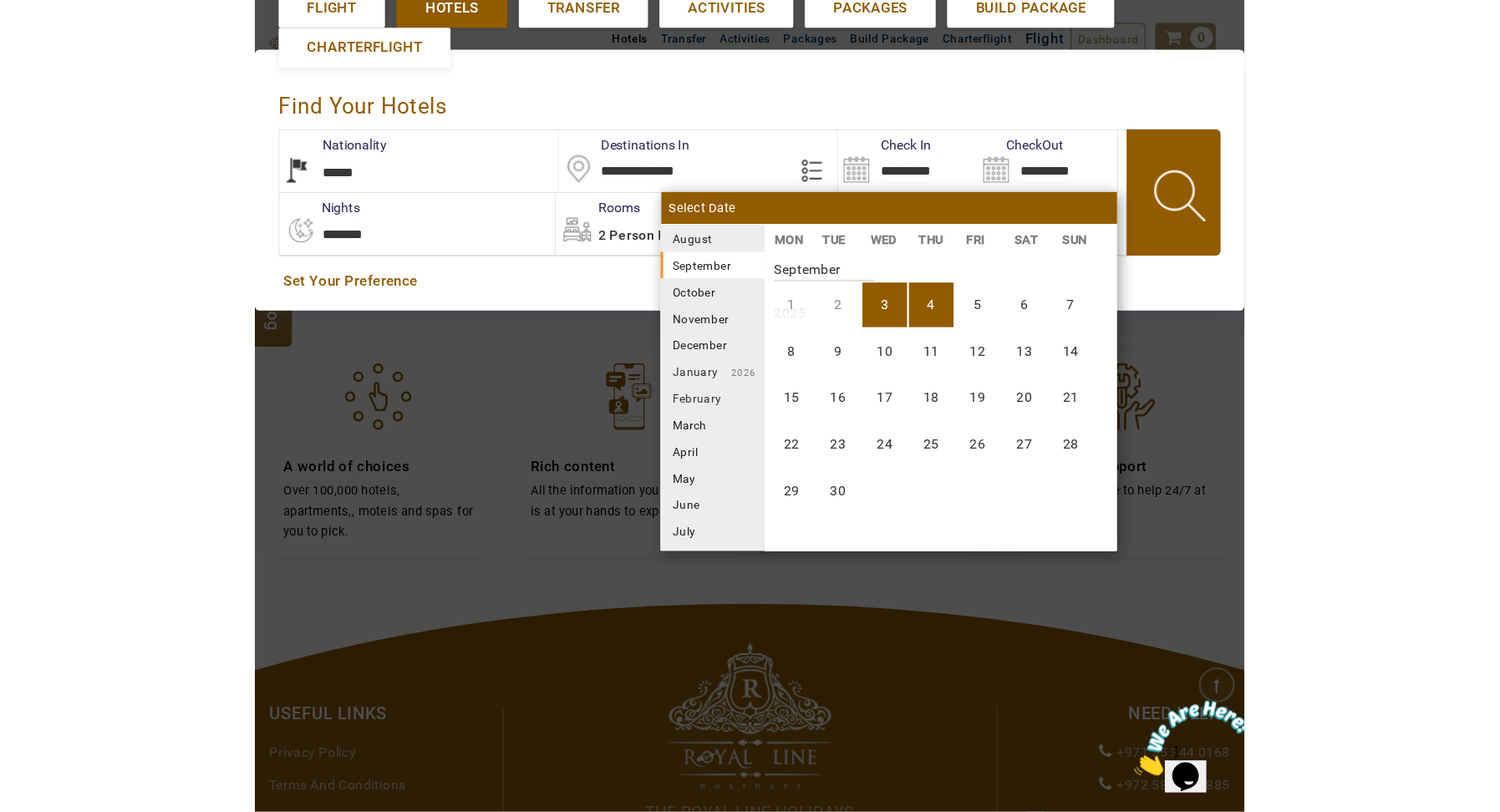 scroll, scrollTop: 309, scrollLeft: 0, axis: vertical 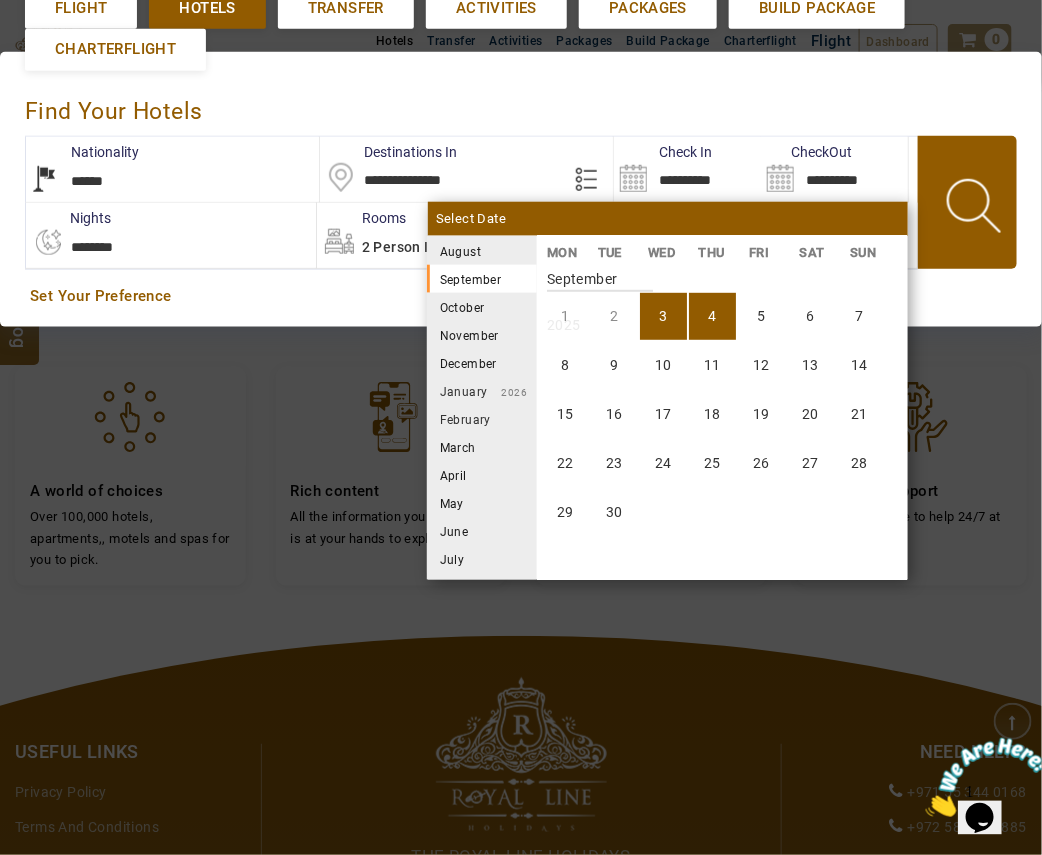 click at bounding box center [976, 209] 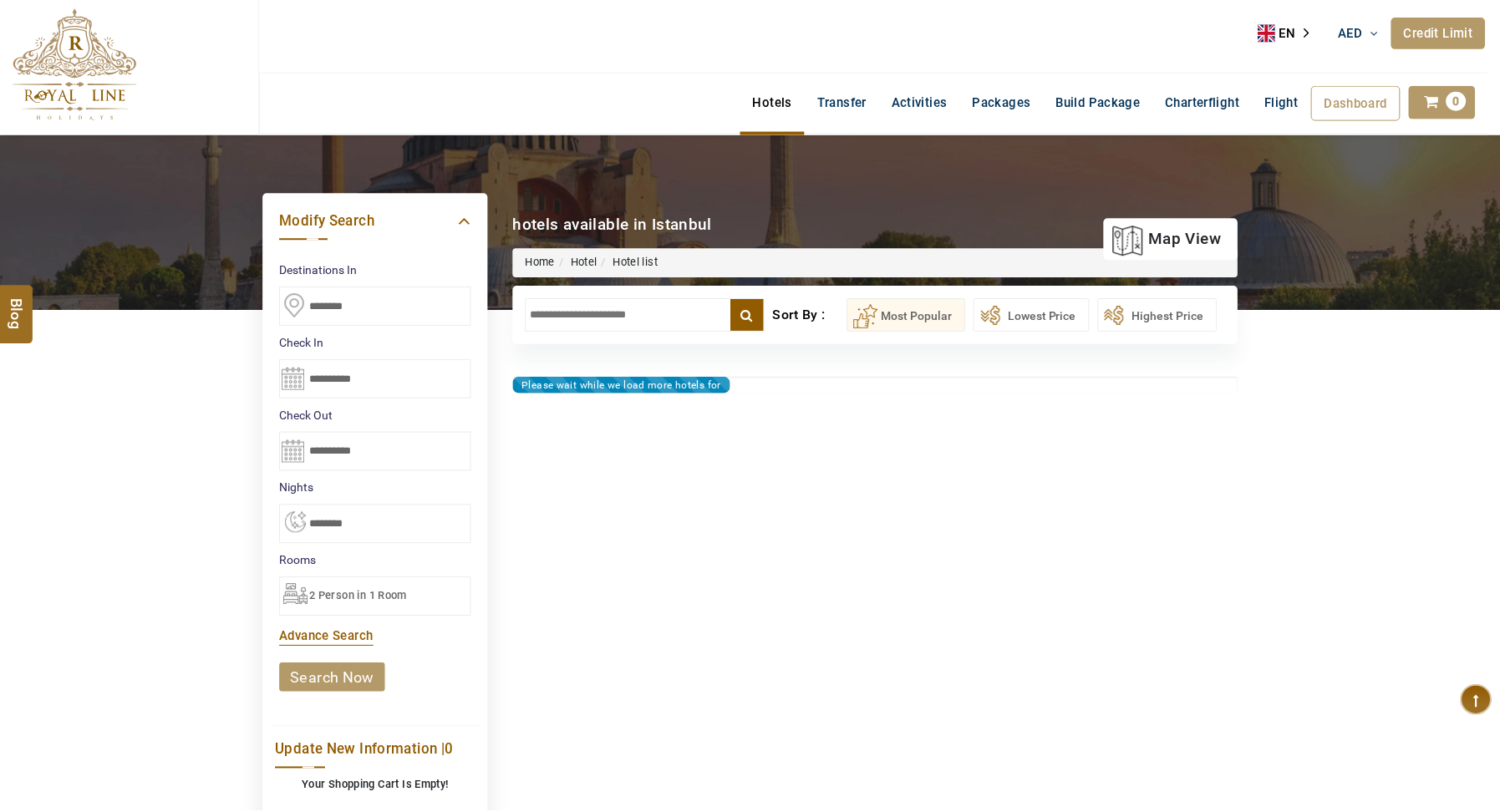 scroll, scrollTop: 0, scrollLeft: 0, axis: both 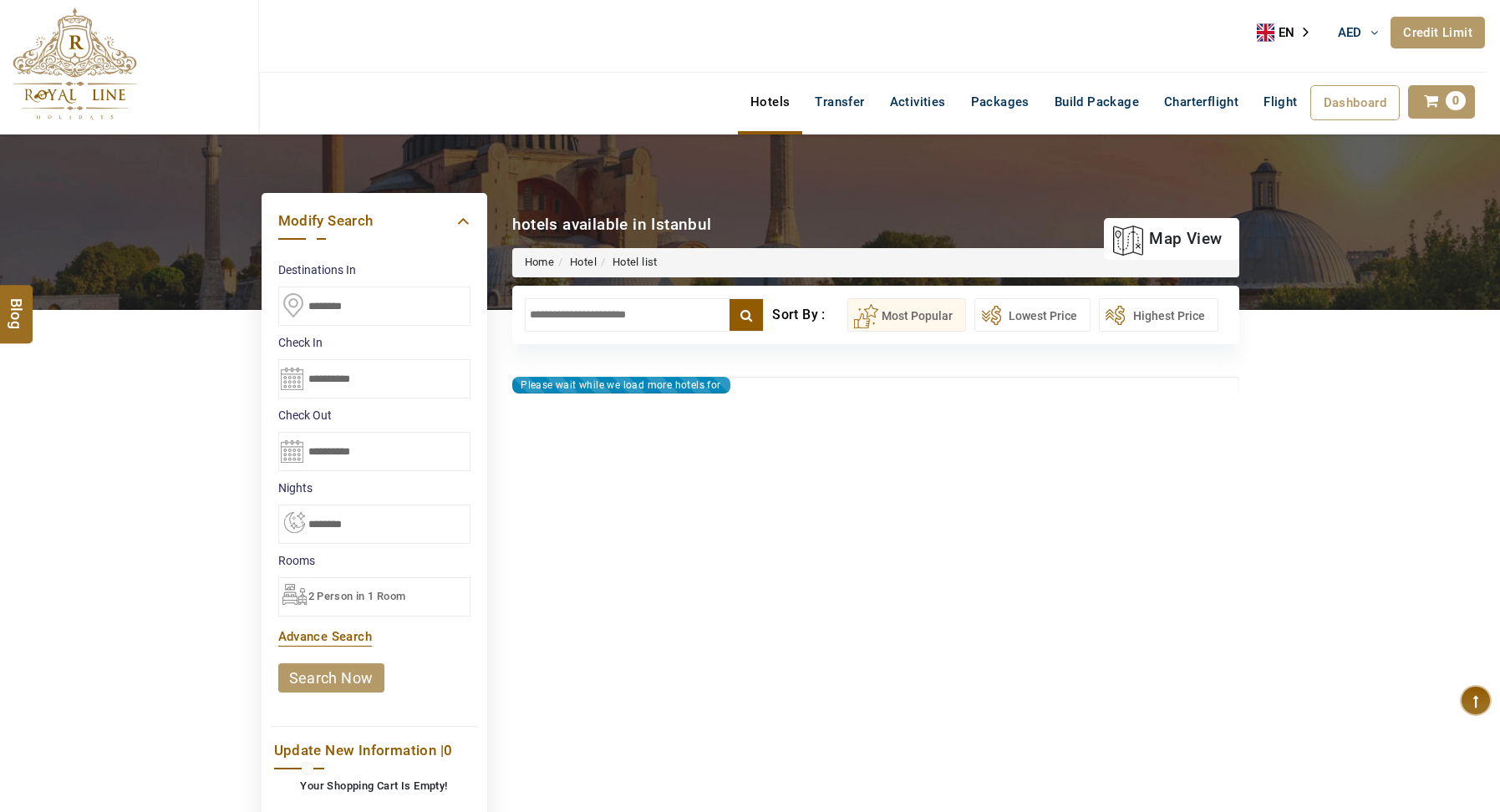 type on "**********" 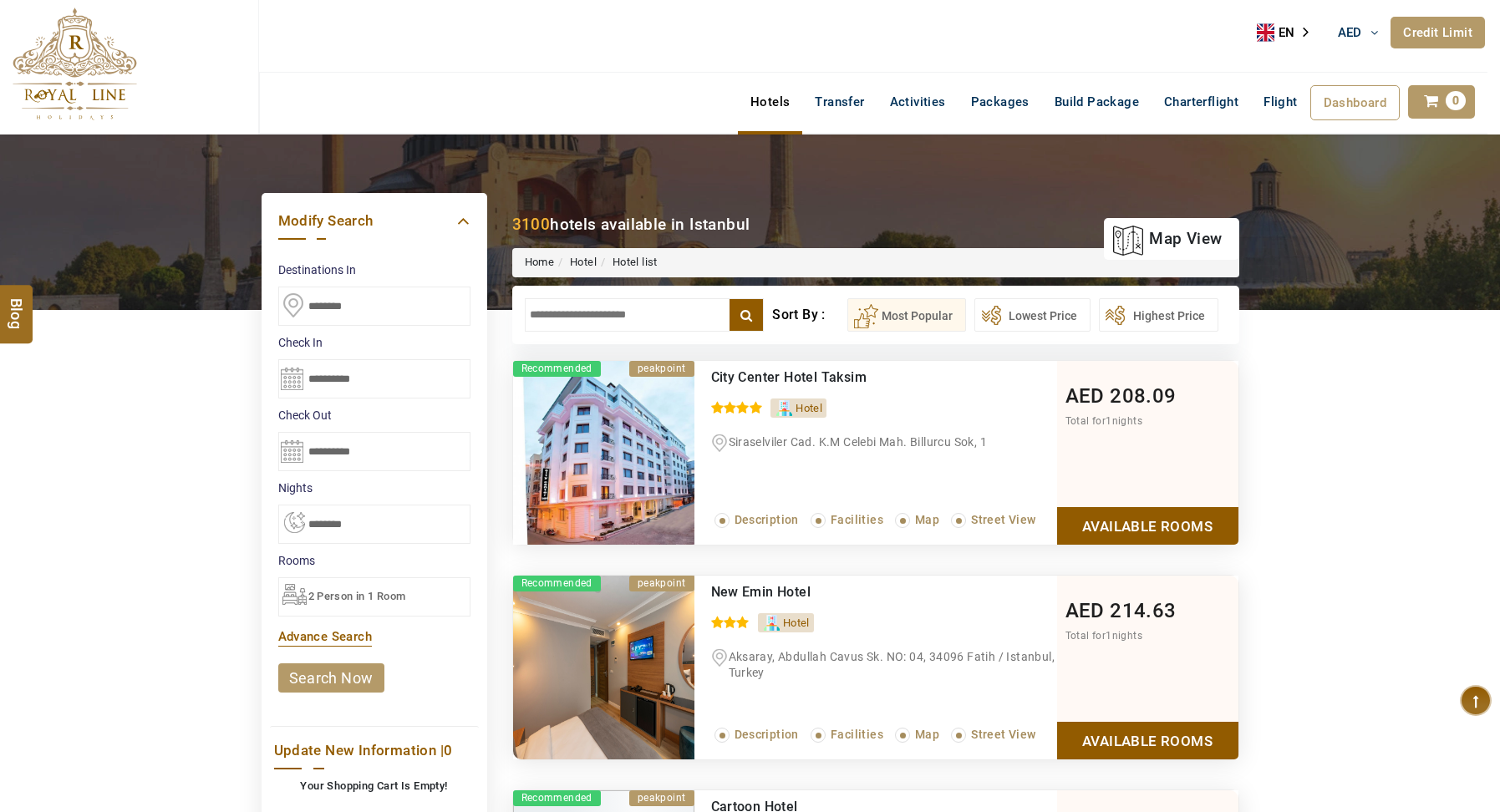 click at bounding box center [644, 315] 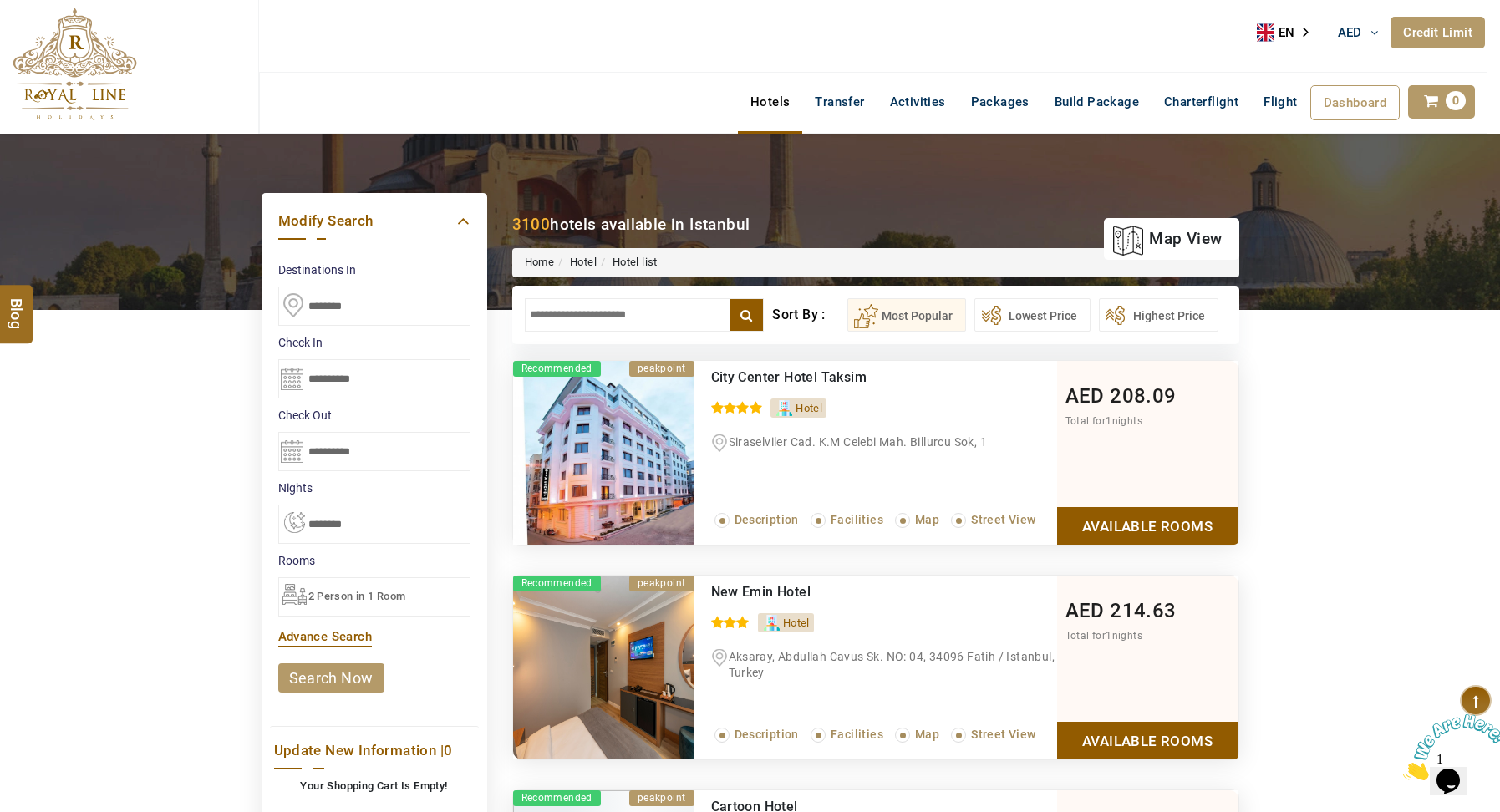 scroll, scrollTop: 0, scrollLeft: 0, axis: both 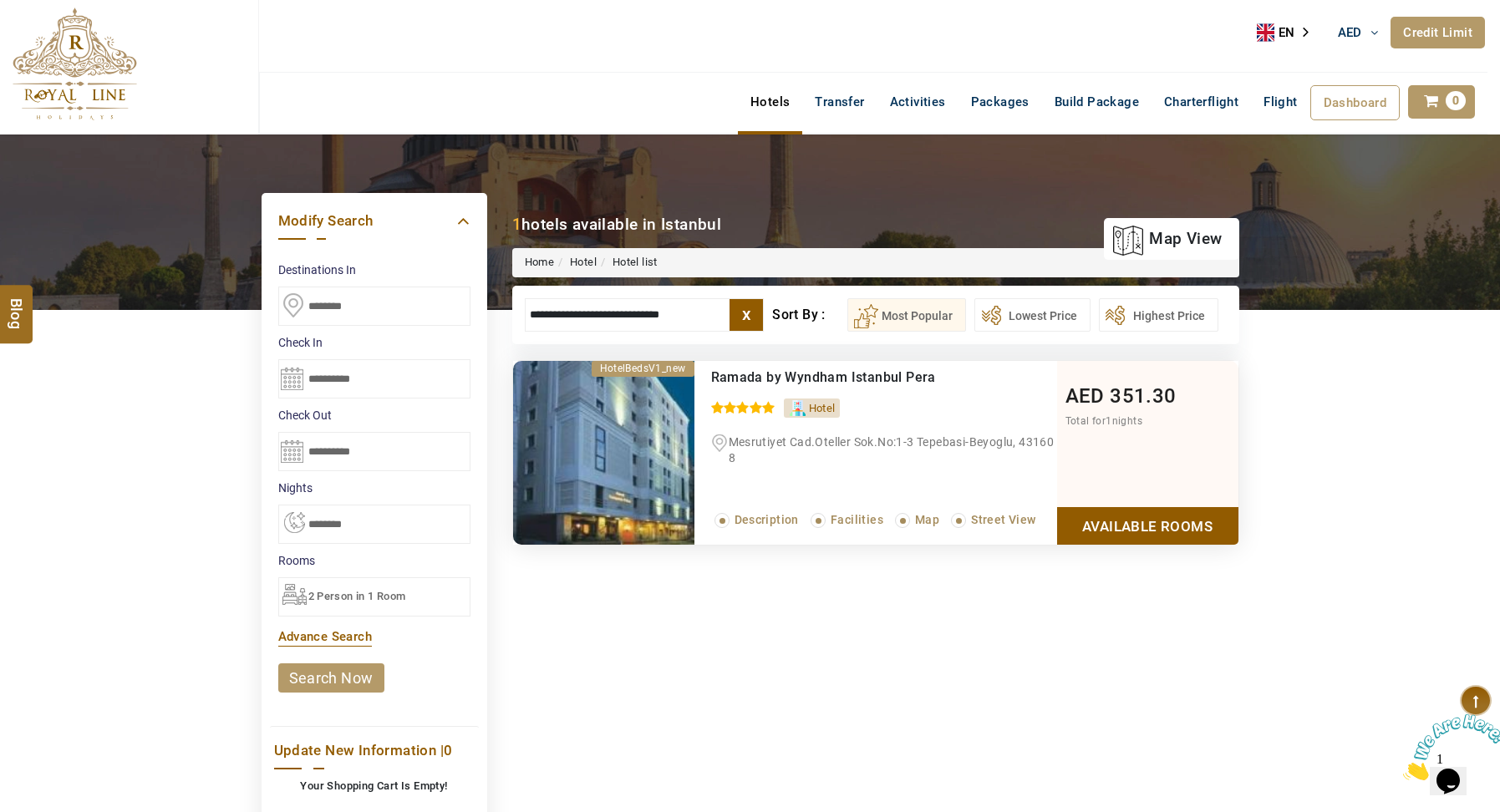 click on "+[COUNTRY CODE] [PHONE] Register Now +[COUNTRY CODE] [PHONE] info@royallineholidays.com About Us What we Offer Blog Why Us Contact Hotels Transfer Activities Packages Build Package Charterflight Flight Dashboard My Profile My Booking My Reports My Quotation Sign Out 0 Points Redeem Now To Redeem 6320 Points Future Points 16100 Points Deposit Deposit Limit USD [AMOUNT] Used USD [AMOUNT] Available USD [AMOUNT] Credit Limit Credit Limit USD [AMOUNT] 70% Complete Used USD [AMOUNT] Available USD [AMOUNT] Setting Looks like you haven't added anything to your cart yet Countinue Shopping *** ****** Please Wait.. Blog demo Remember me Forgot password? LOG IN Don't have an account? Register Now My Booking View/ Print/Cancel Your Booking without Signing in Submit Applying Filters...... Hotels For You Will Be Loading Soon demo Check In CheckOut Rooms Rooms X" at bounding box center (750, 998) 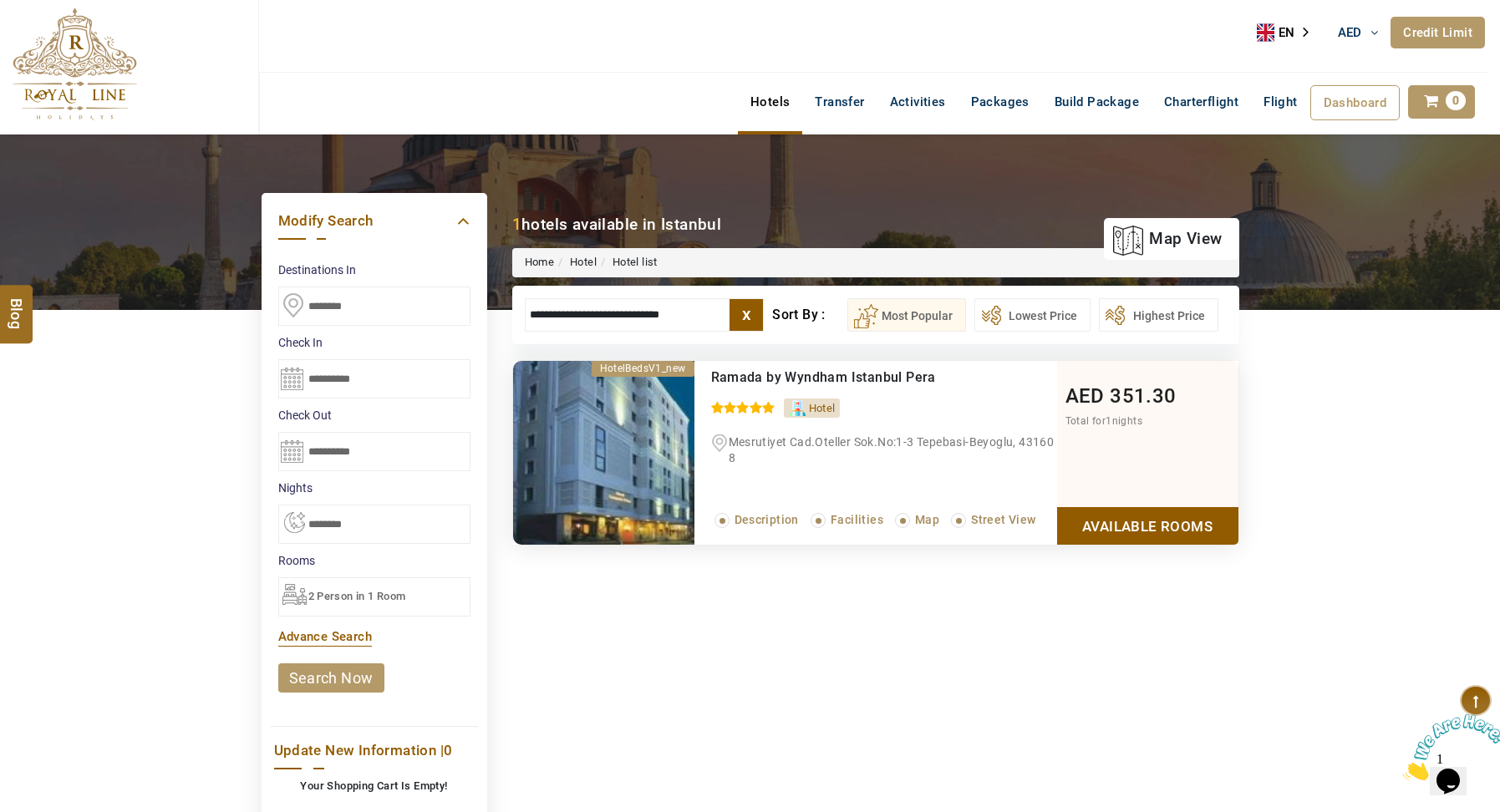 click on "Available Rooms" at bounding box center (1147, 525) 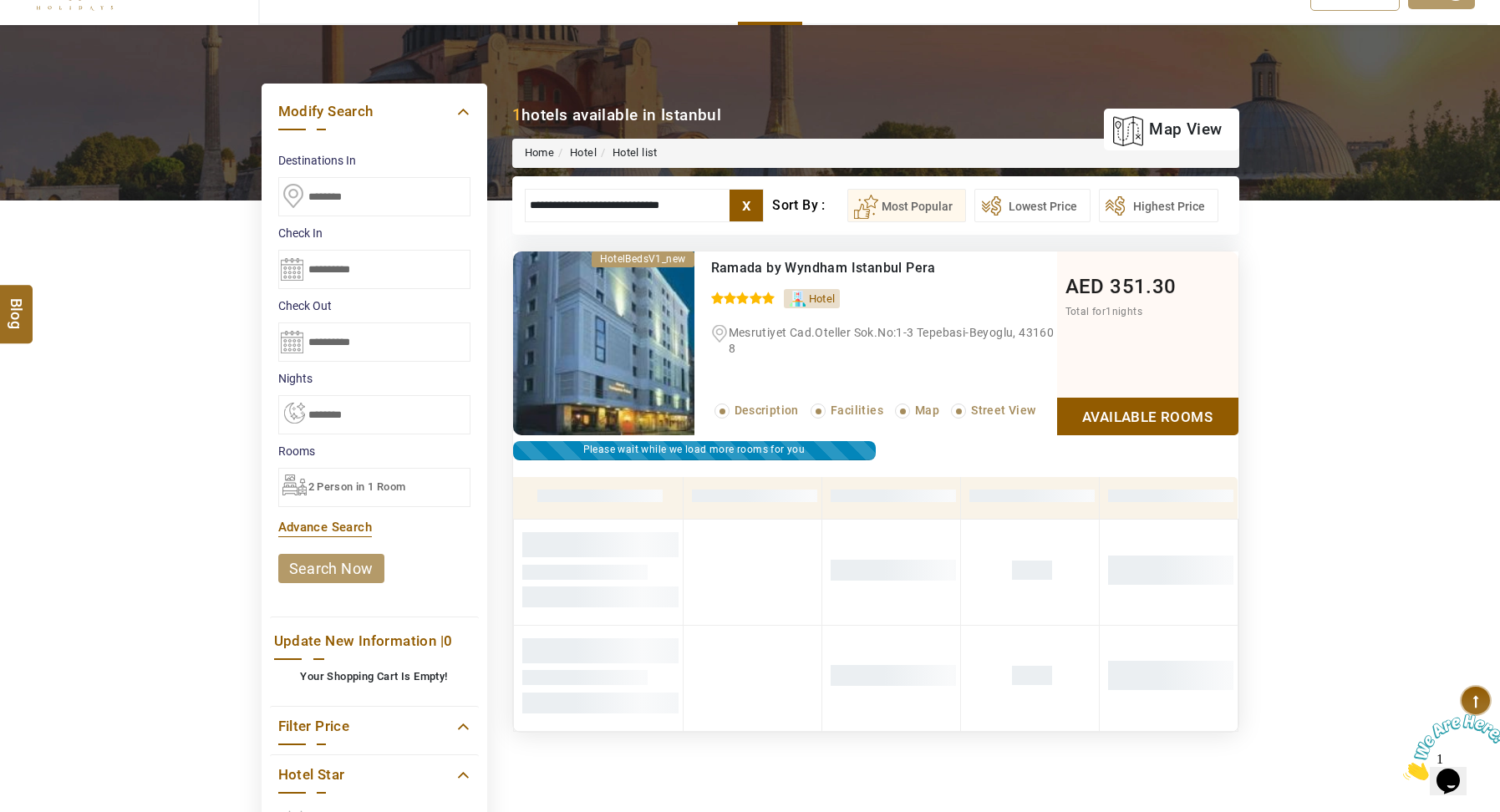 scroll, scrollTop: 0, scrollLeft: 0, axis: both 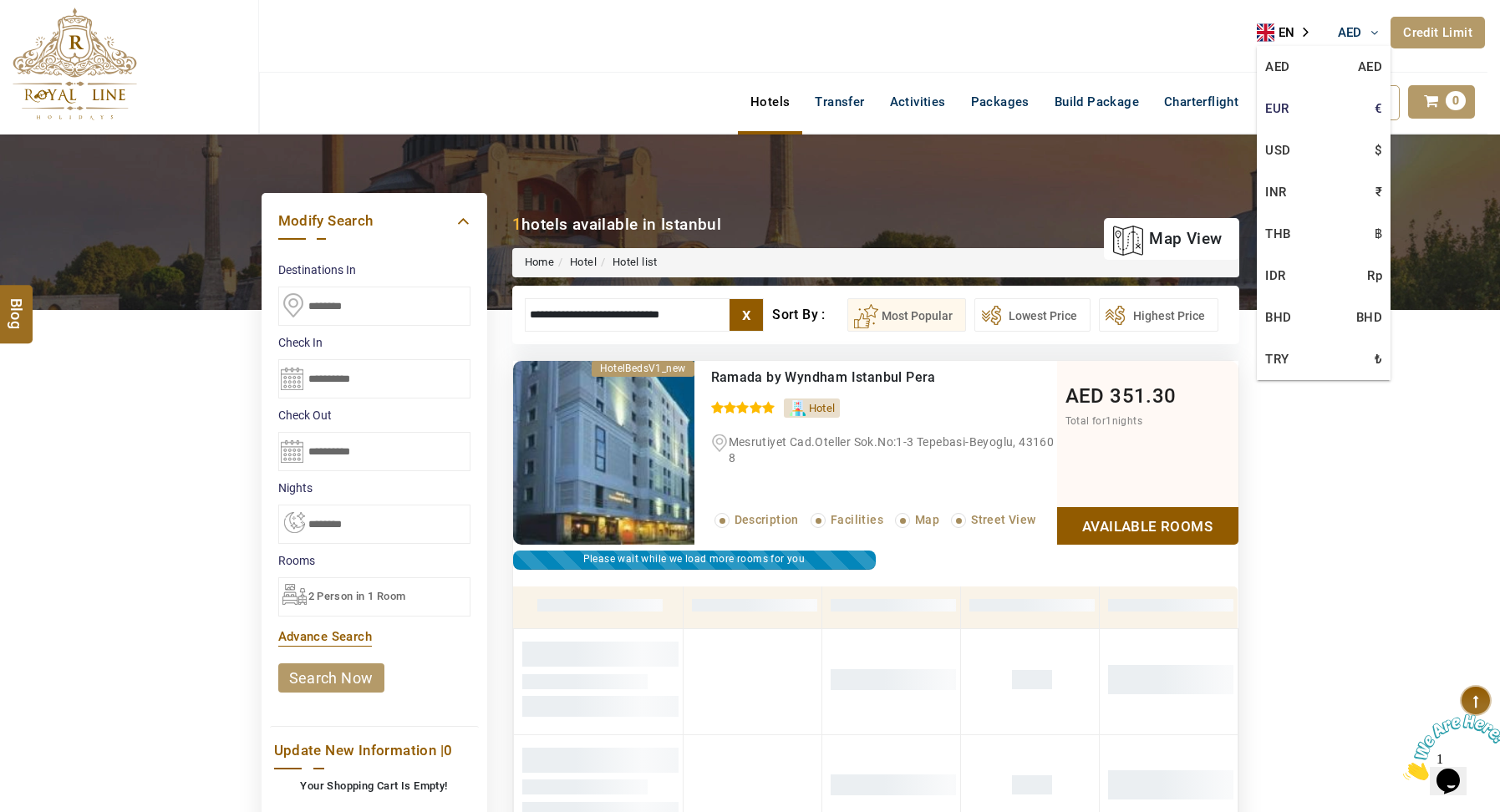 click on "EUR  €" at bounding box center [1324, 109] 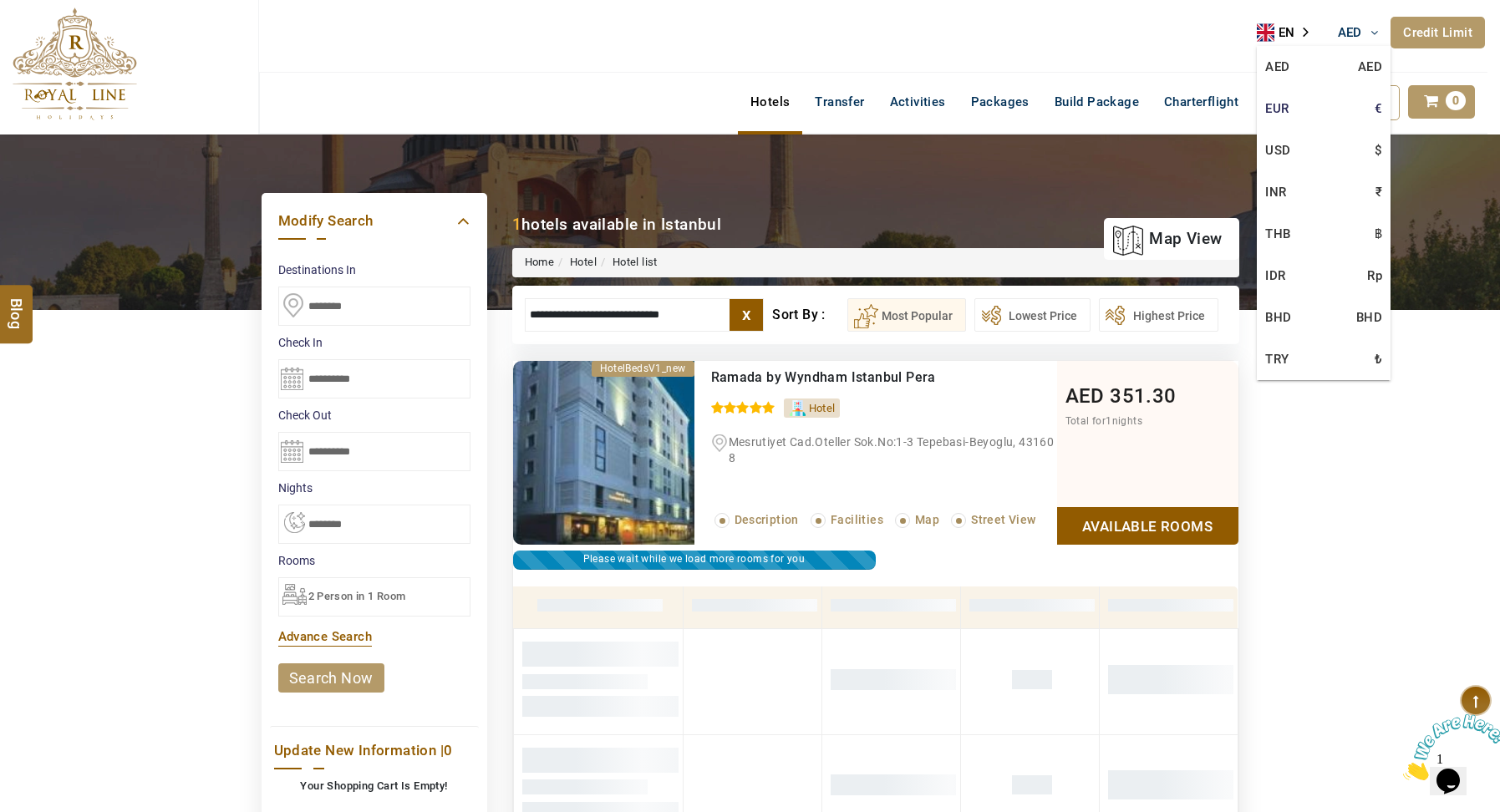 click on "EUR  €" at bounding box center (1324, 109) 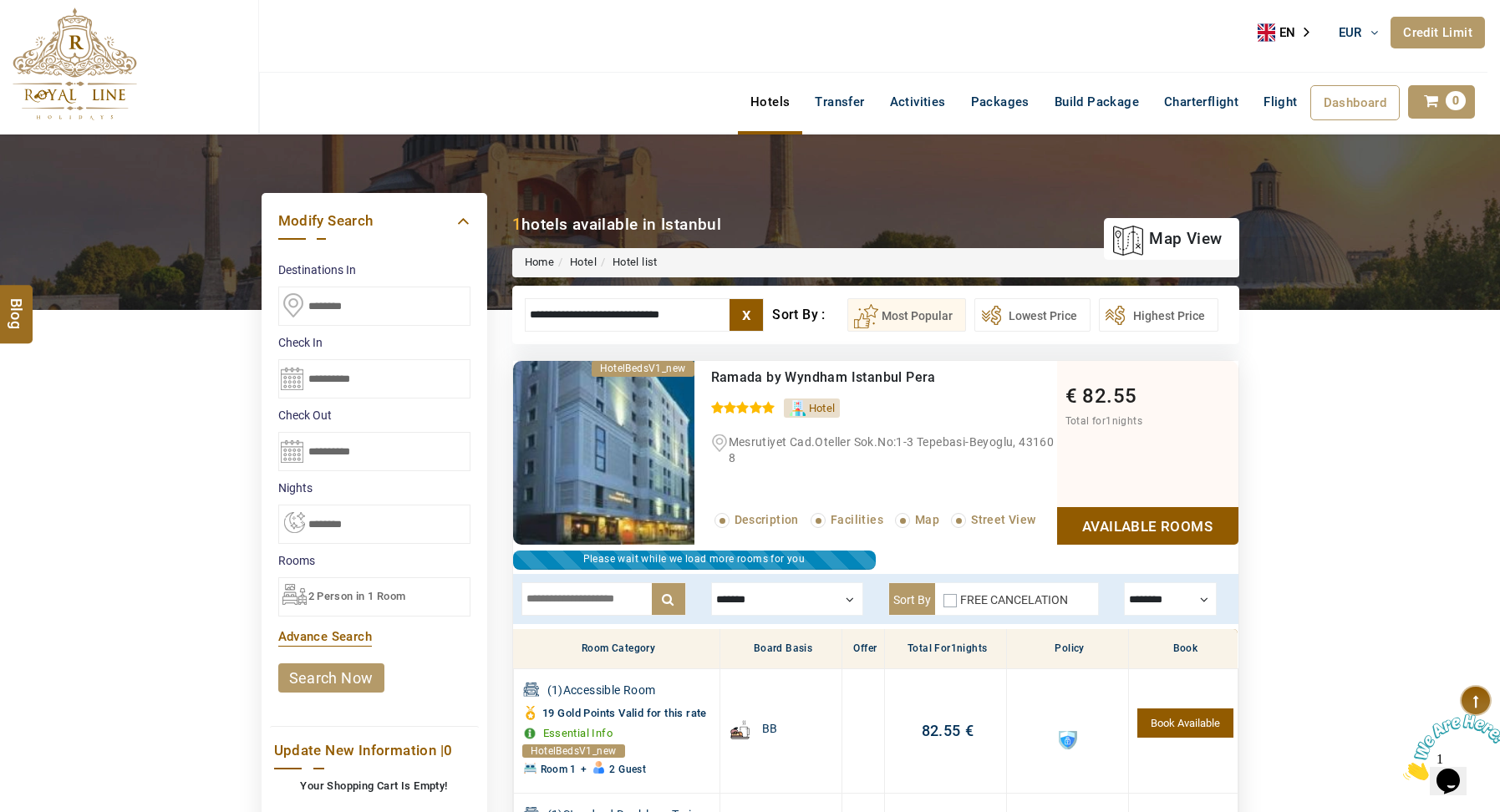 click at bounding box center [1170, 599] 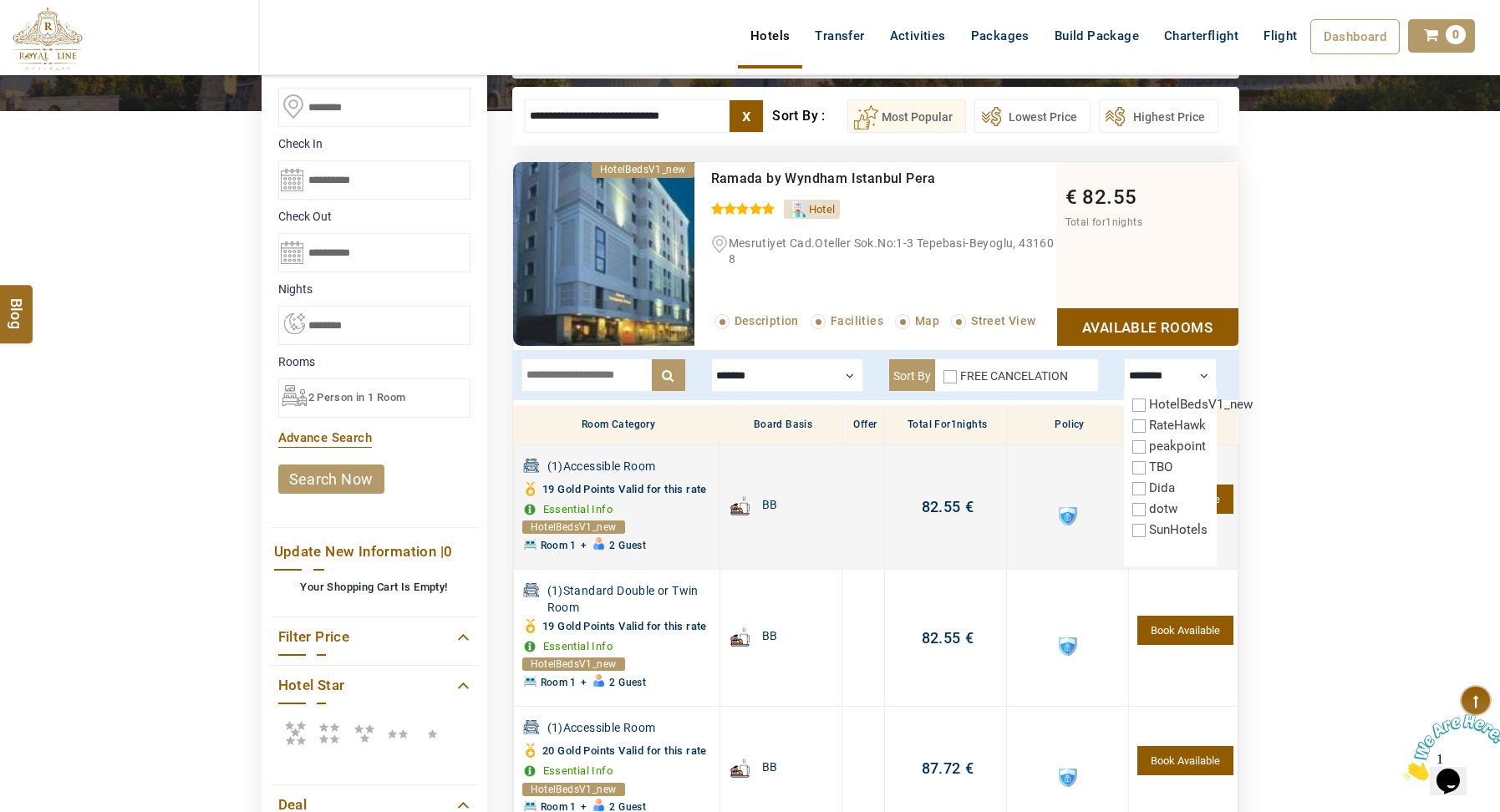 scroll, scrollTop: 192, scrollLeft: 0, axis: vertical 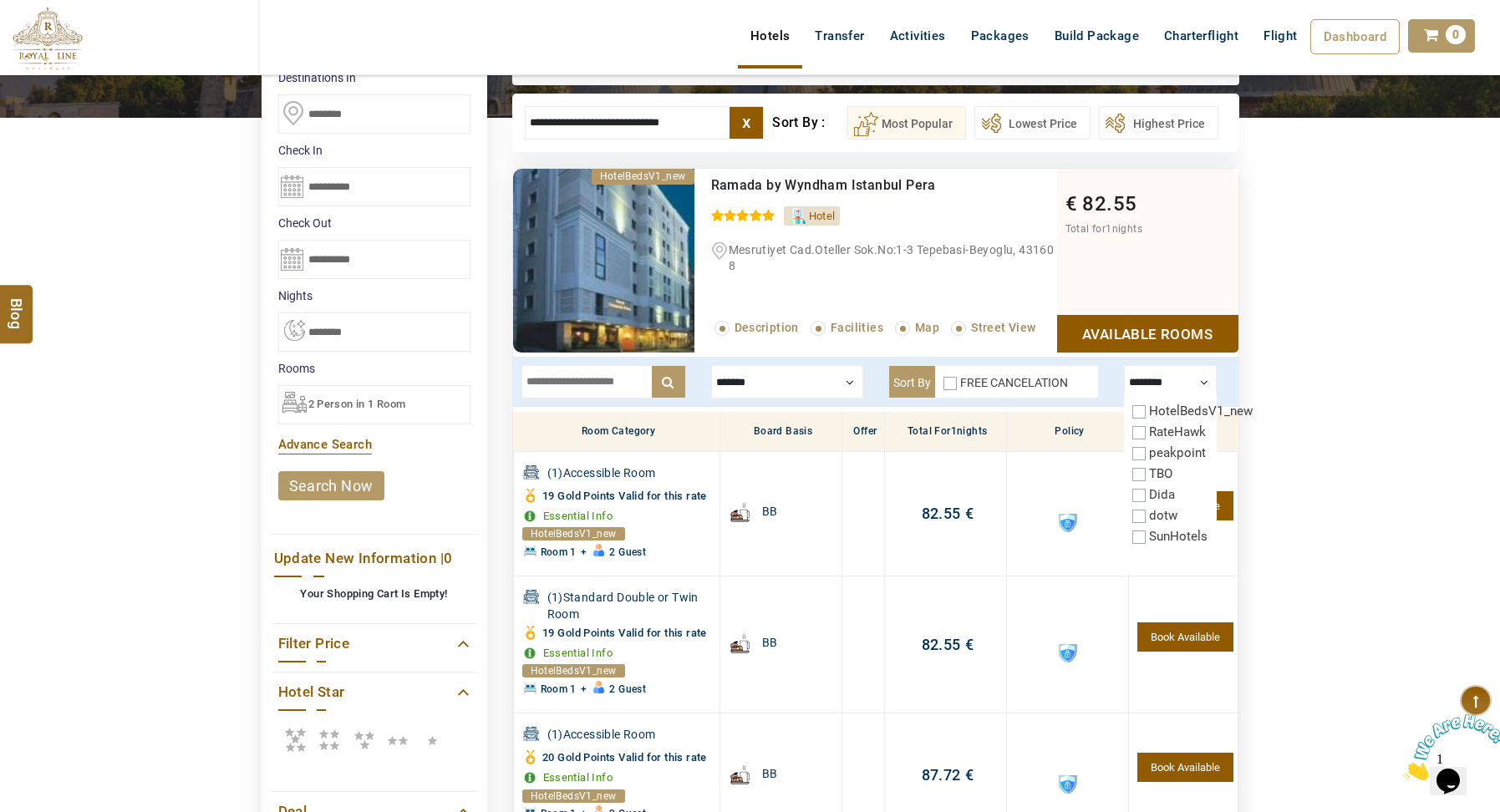 drag, startPoint x: 587, startPoint y: 130, endPoint x: 492, endPoint y: 132, distance: 95.0211 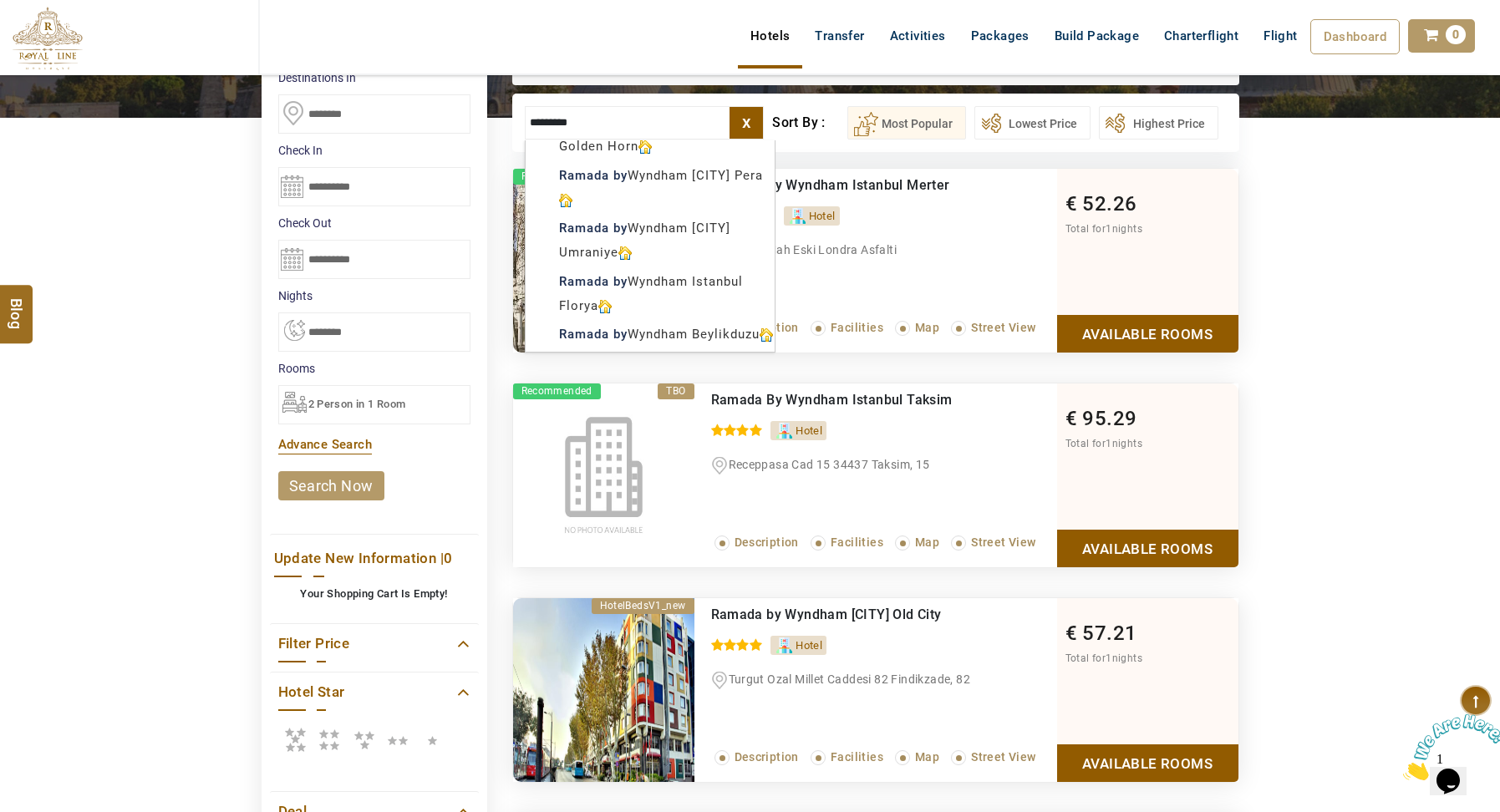 scroll, scrollTop: 0, scrollLeft: 0, axis: both 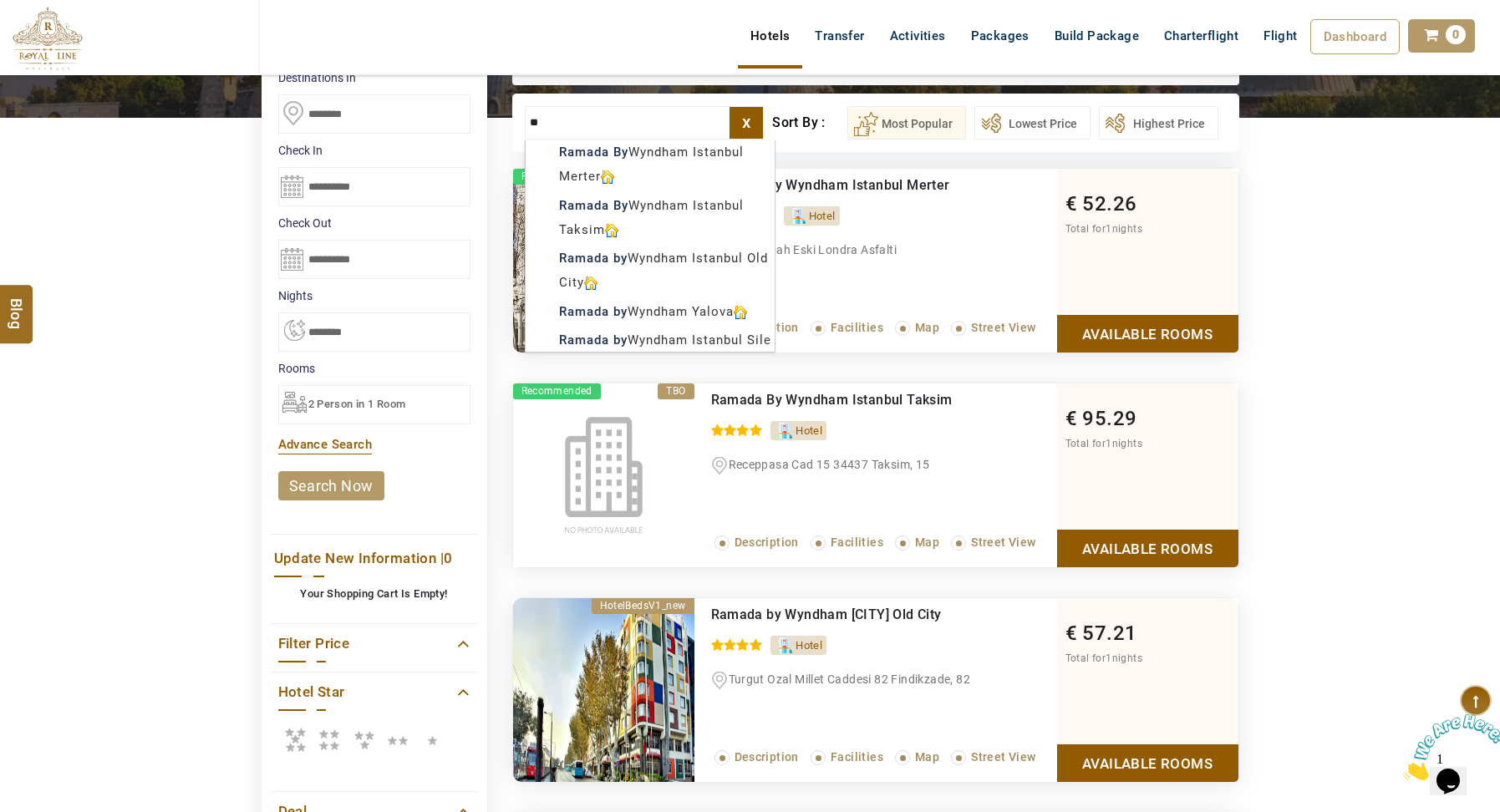 type on "*" 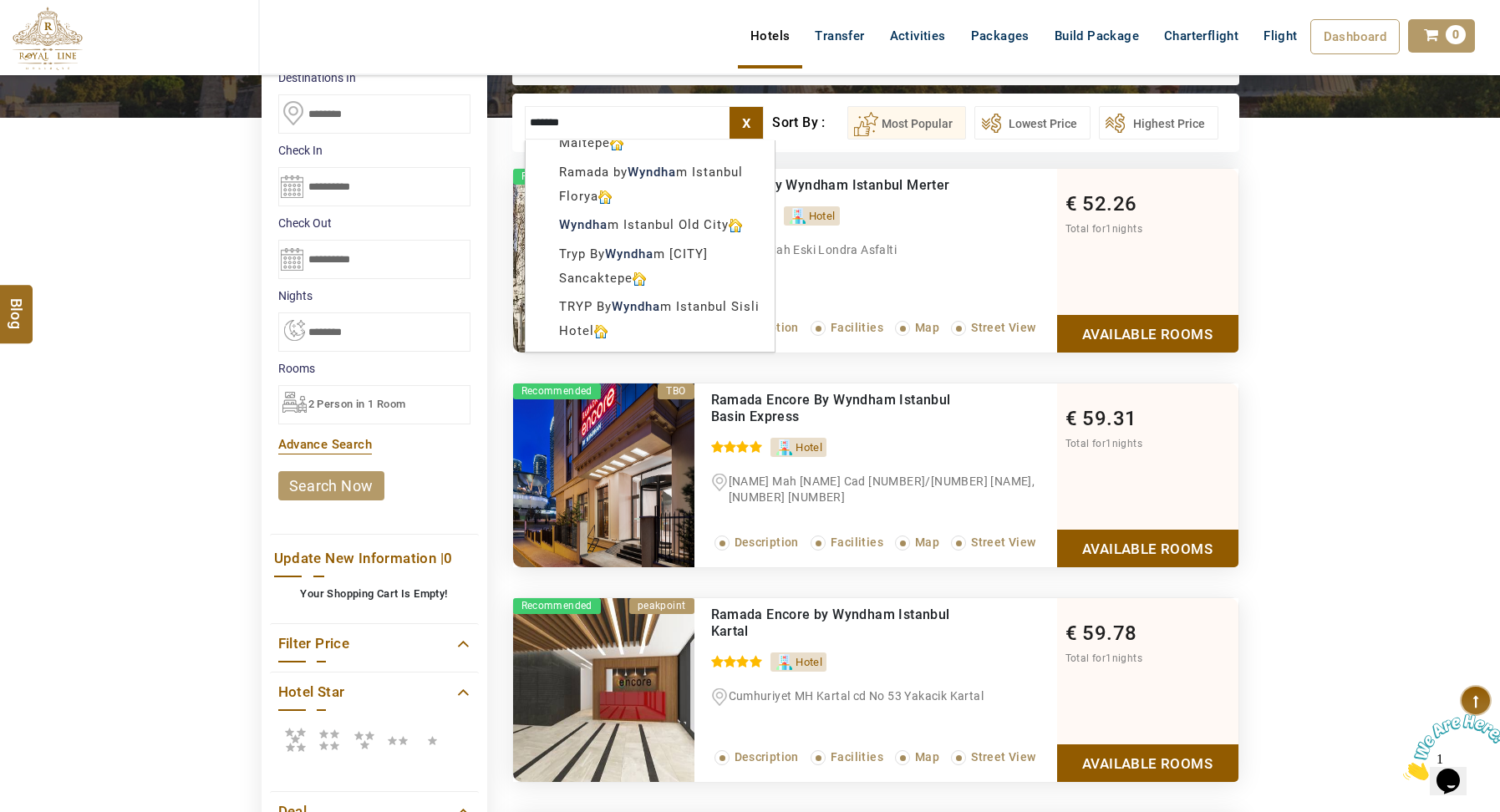 scroll, scrollTop: 0, scrollLeft: 0, axis: both 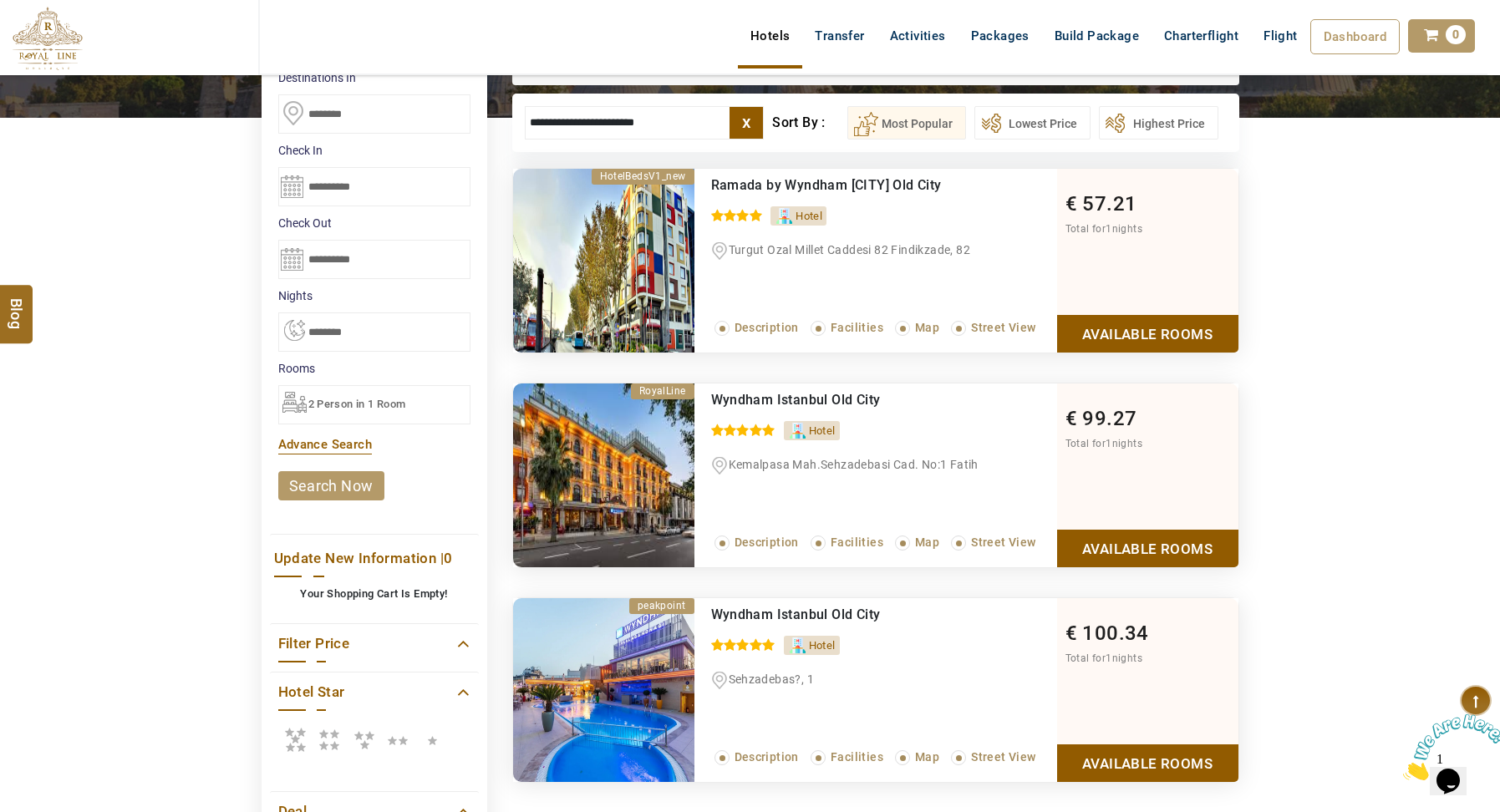 click on "ROYAL LINE HOLIDAYS DMC EUR AED AED EUR € USD $ INR ₹ THB ฿ IDR Rp BHD BHD TRY ₺ Credit Limit EN HE AR ES PT ZH Helpline   +[COUNTRY CODE] [PHONE] Register Now +[COUNTRY CODE] [PHONE] info@royallineholidays.com About Us What we Offer Blog Why Us Contact Hotels Transfer Activities Packages Build Package Charterflight Flight Dashboard My Profile My Booking My Reports My Quotation Sign Out 0 Points Redeem Now To Redeem 6320 Points Future Points 16100 Points Deposit Deposit Limit USD [AMOUNT] Used USD [AMOUNT] Available USD [AMOUNT] Credit Limit Credit Limit USD [AMOUNT] 70% Complete Used USD [AMOUNT] Available USD [AMOUNT] Setting Looks like you haven't added anything to your cart yet Countinue Shopping *** ****** Please Wait.. Blog demo Remember me Forgot password? LOG IN Don't have an account? Register Now My Booking View/ Print/Cancel Your Booking without Signing in Submit Applying Filters...... Hotels For You Will Be Loading Soon demo Check In CheckOut Rooms Rooms X" at bounding box center (750, 806) 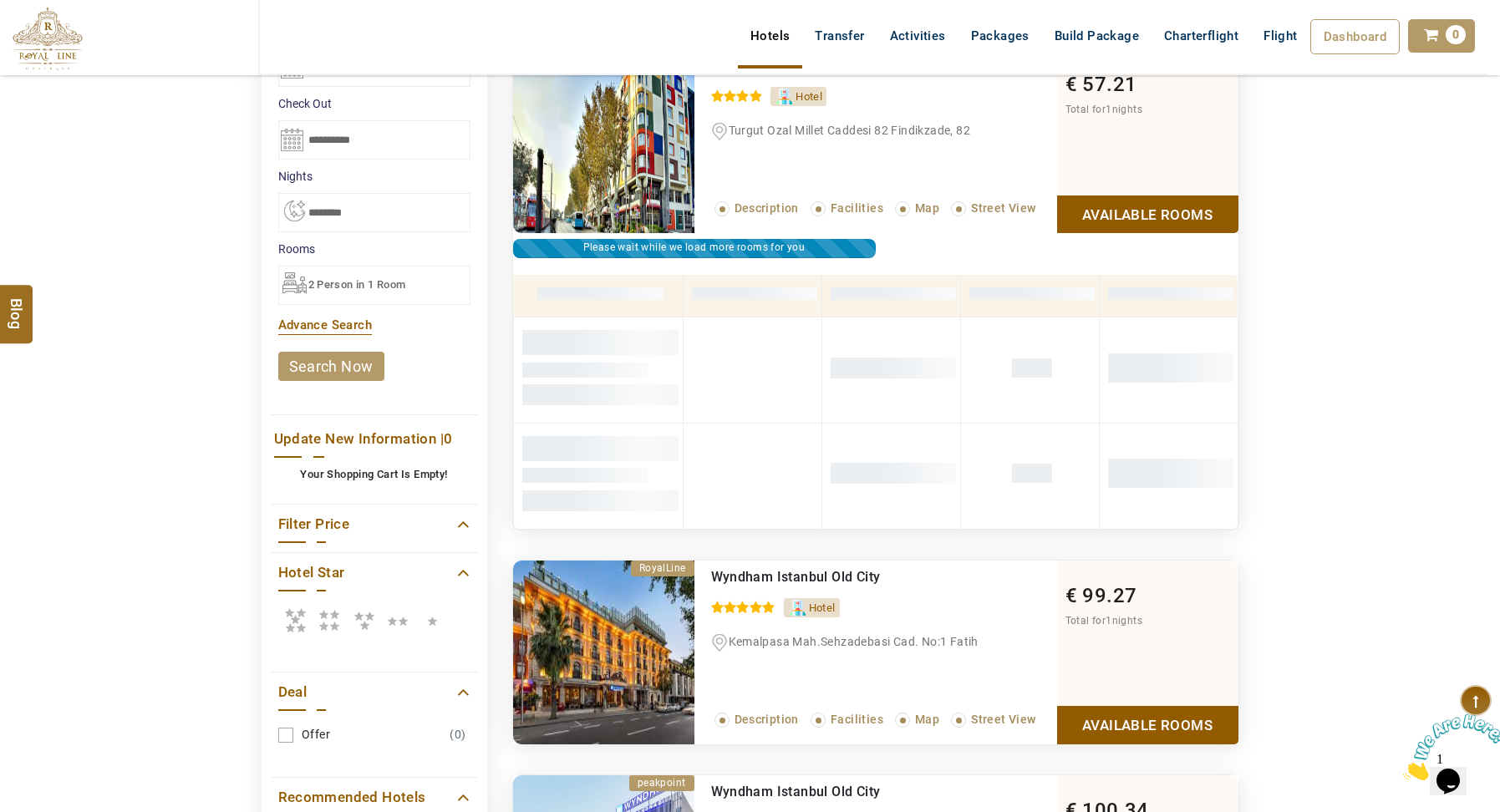 scroll, scrollTop: 530, scrollLeft: 0, axis: vertical 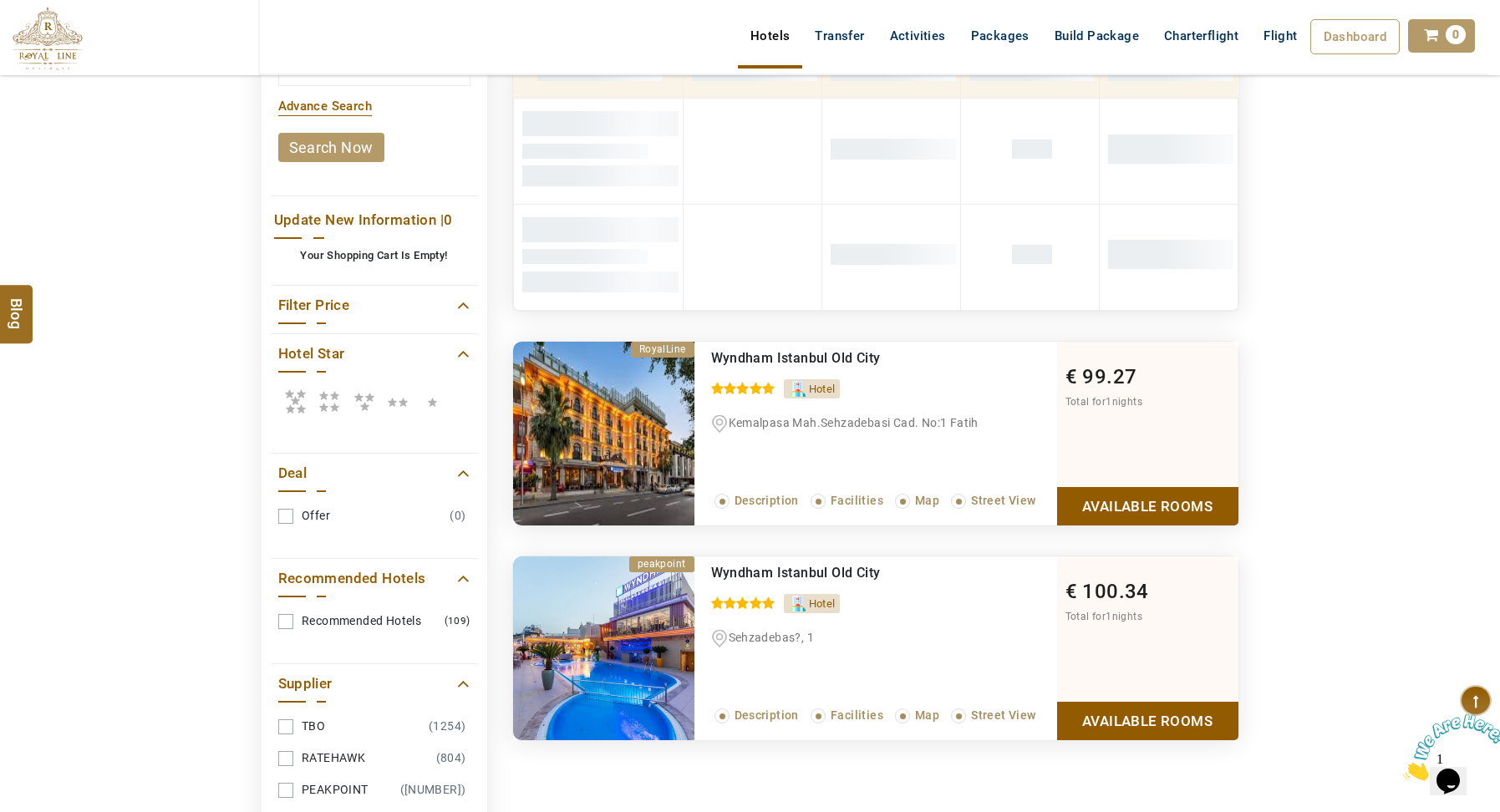 click on "Available Rooms" at bounding box center [1147, 505] 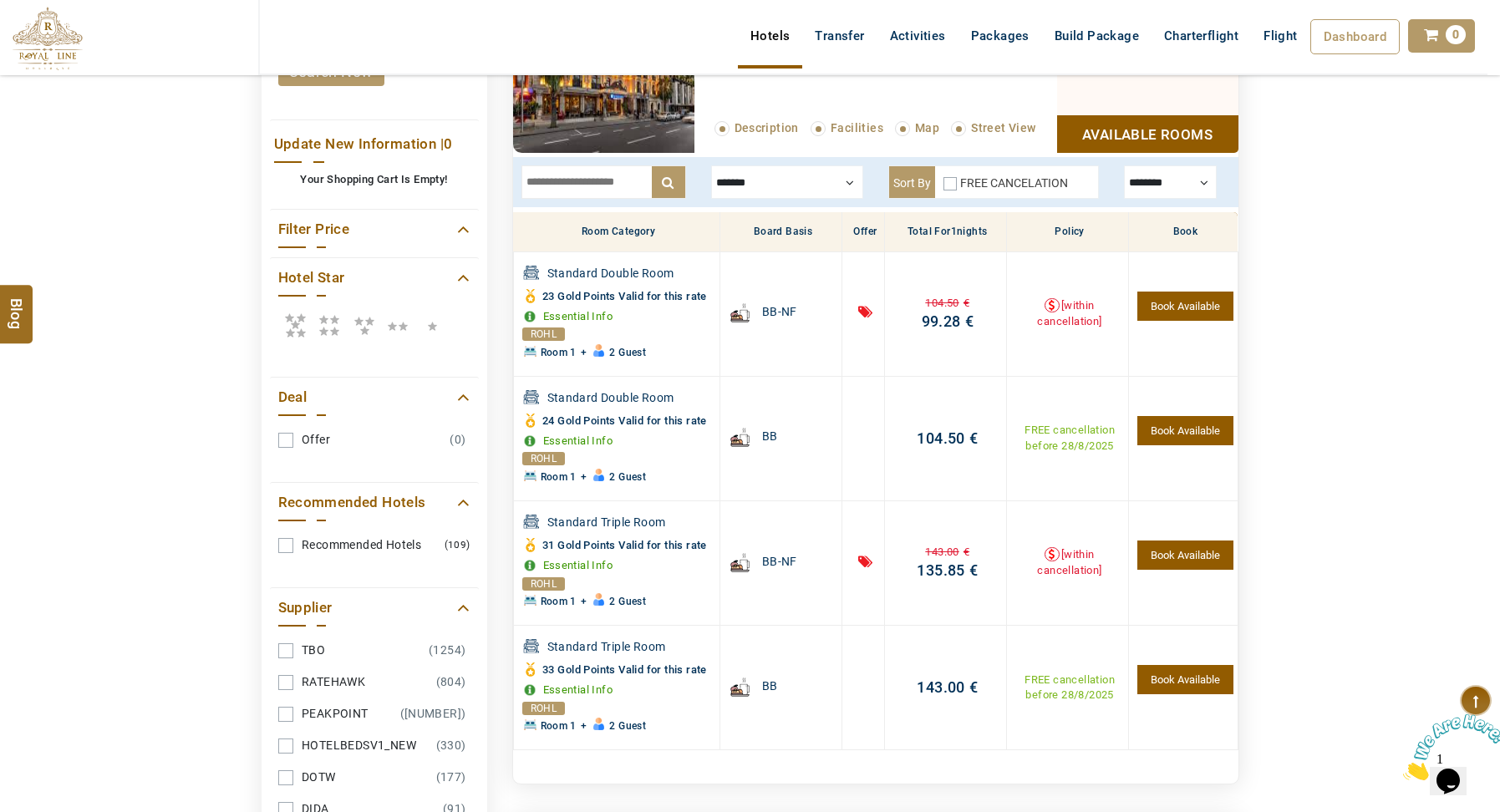 scroll, scrollTop: 602, scrollLeft: 0, axis: vertical 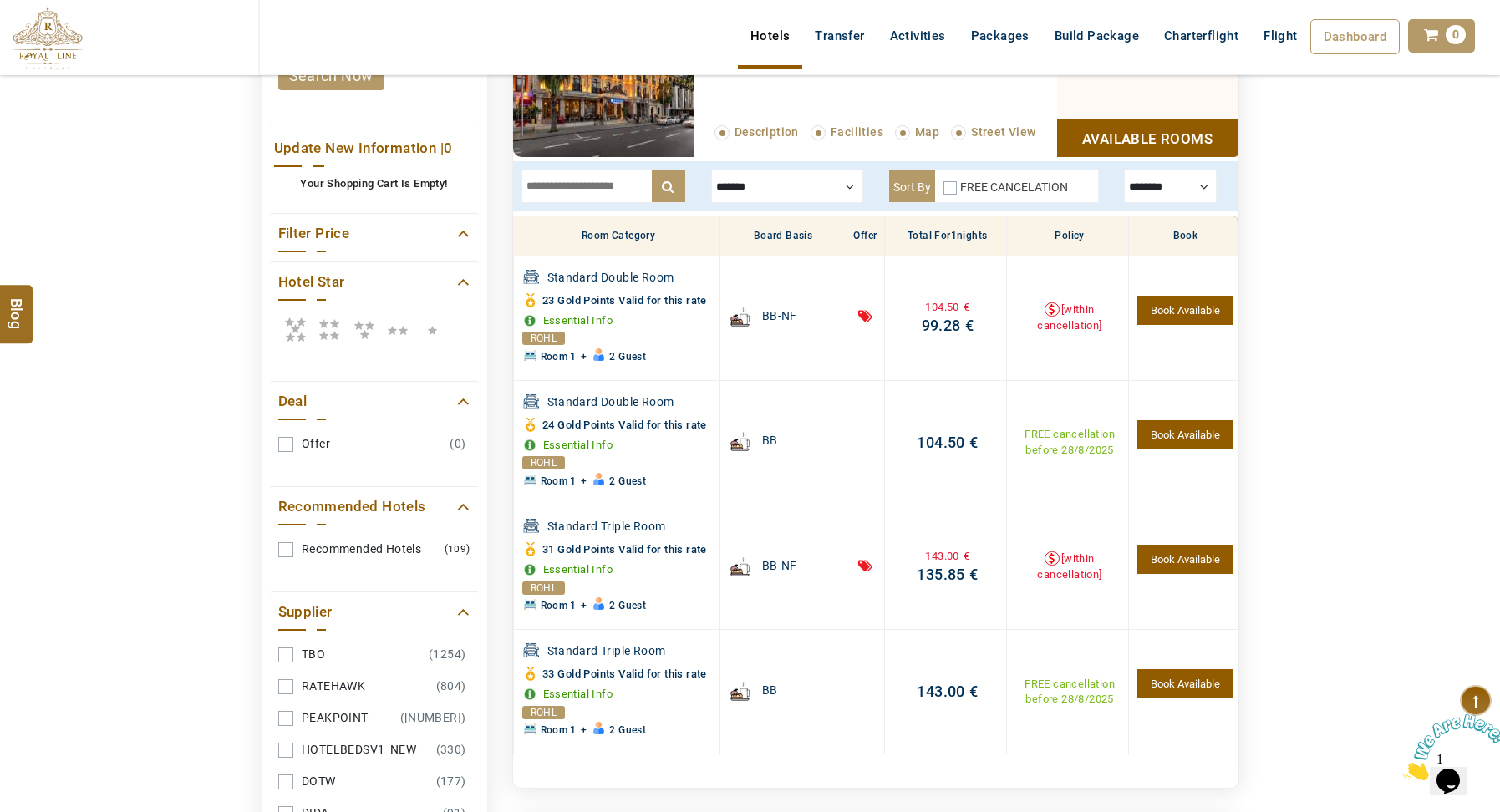 click at bounding box center [1170, 186] 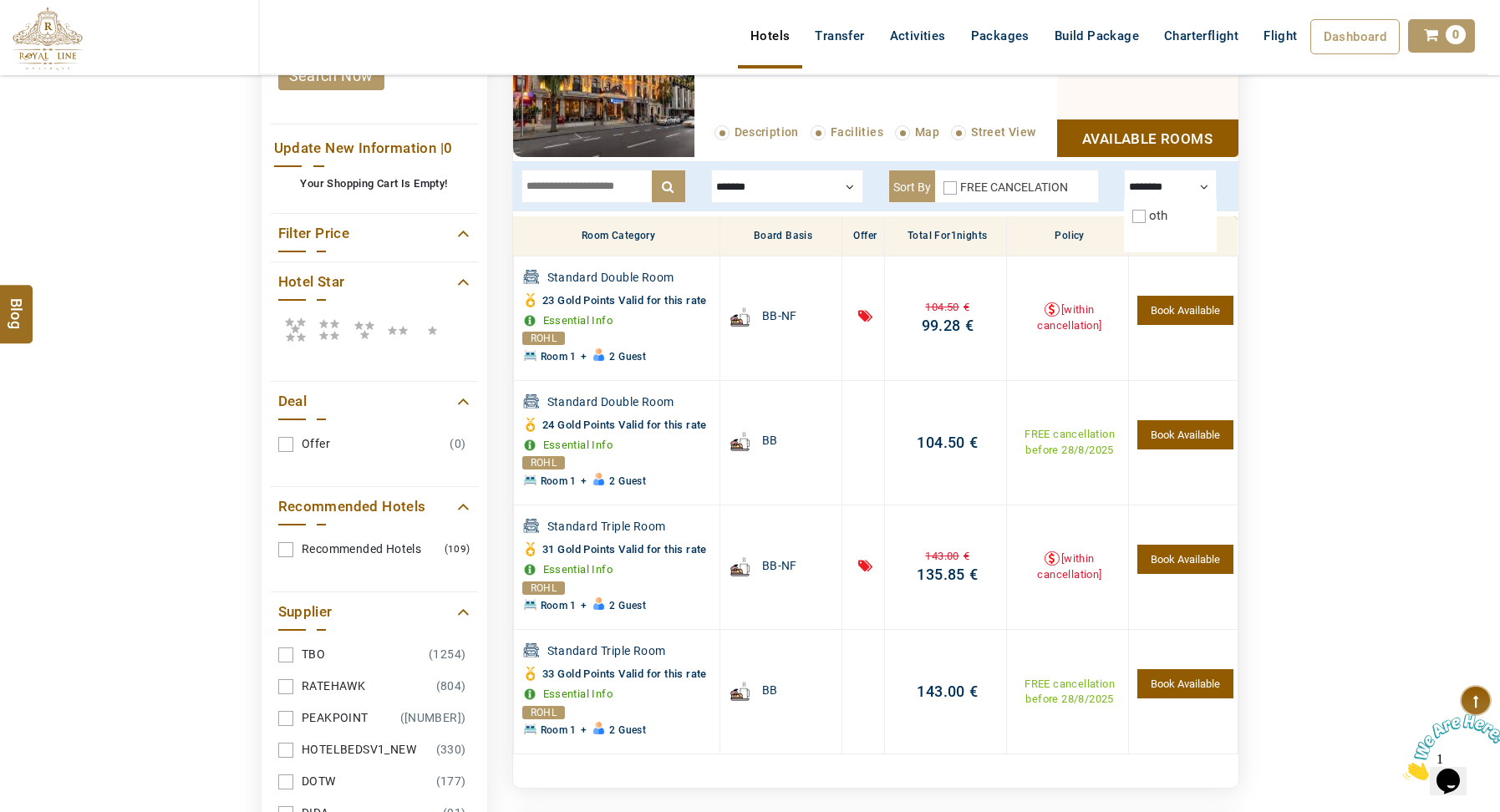 click at bounding box center (1170, 186) 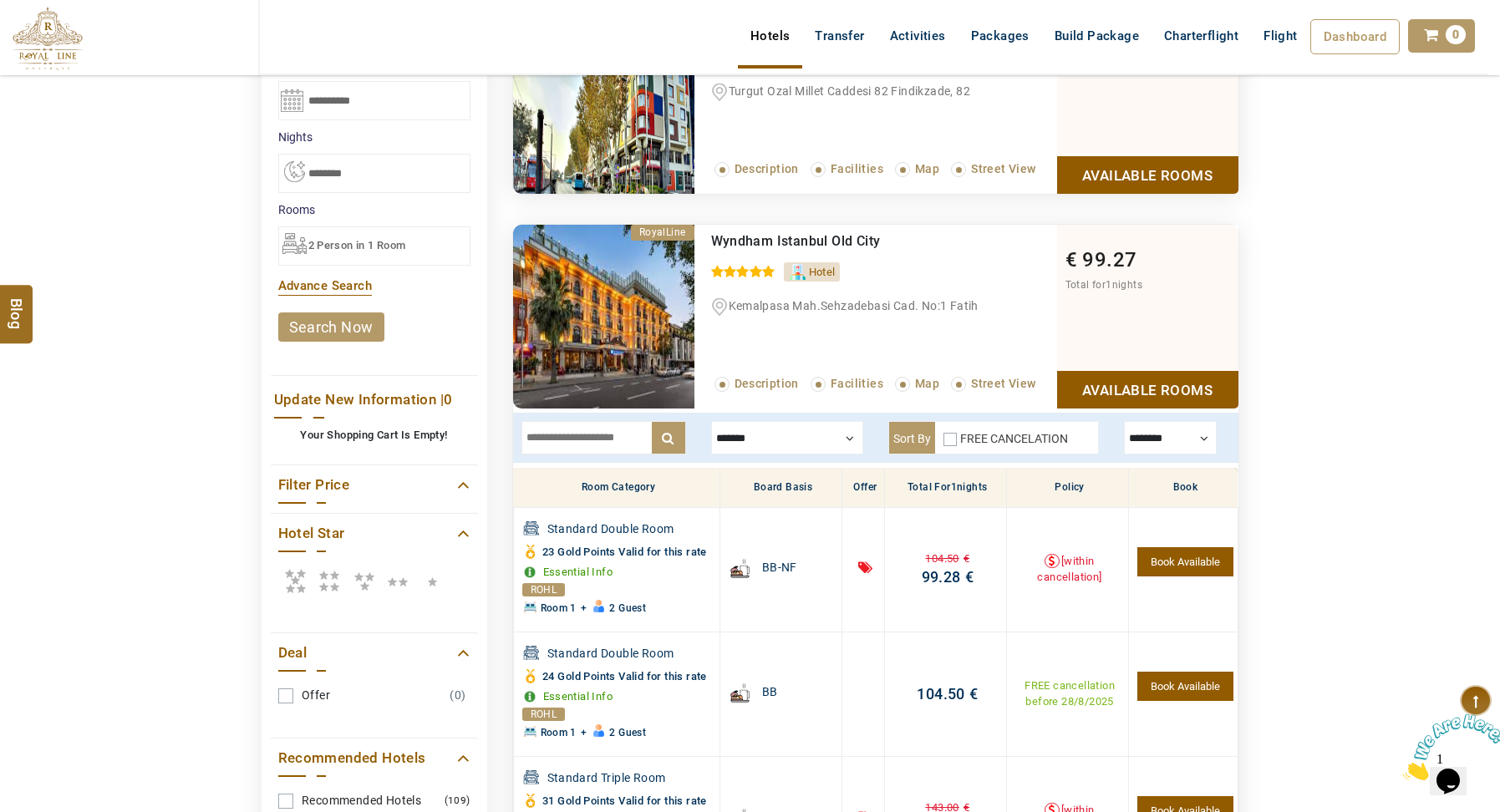scroll, scrollTop: 1293, scrollLeft: 0, axis: vertical 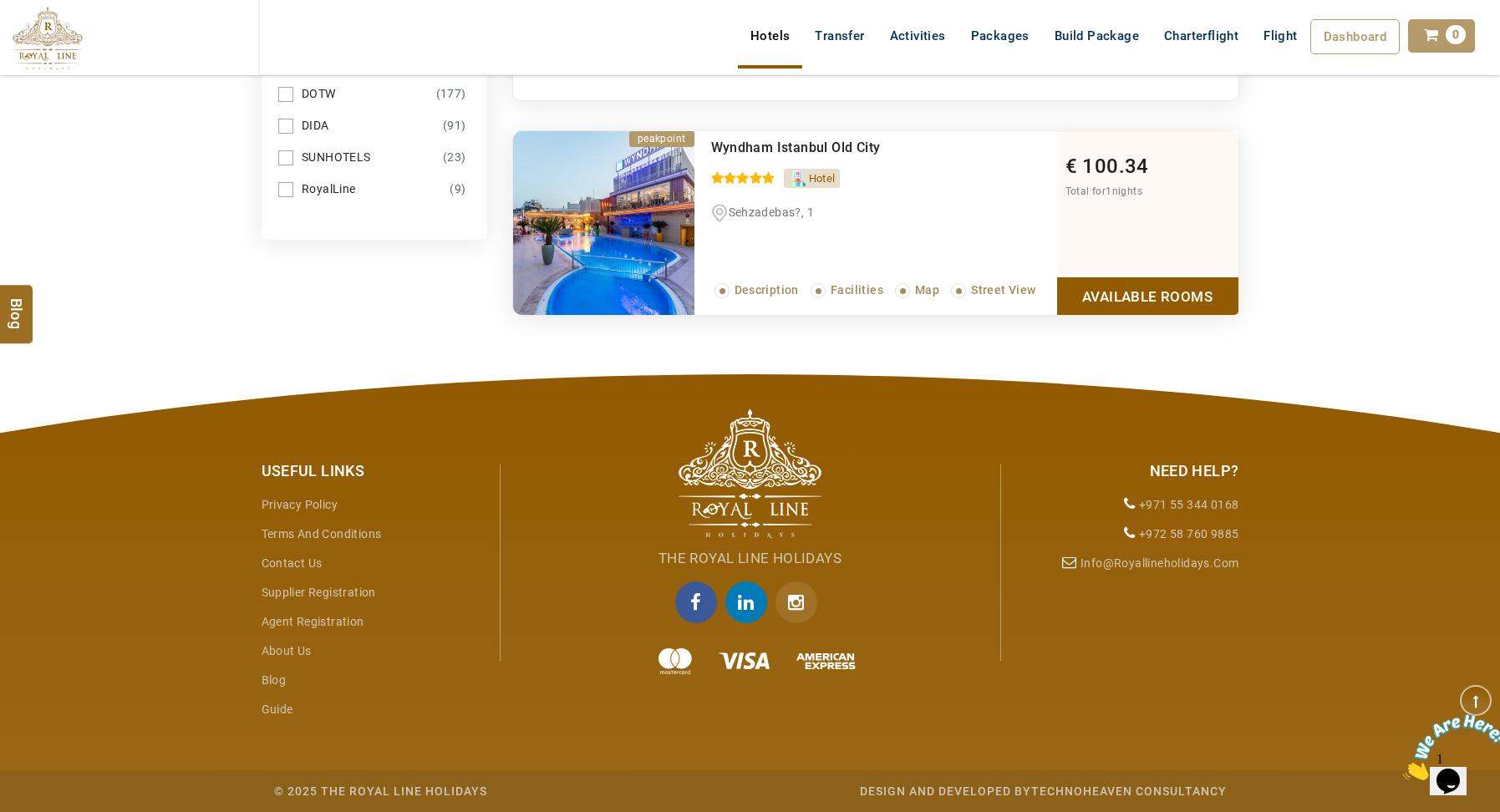 click on "Available Rooms" at bounding box center (1147, 296) 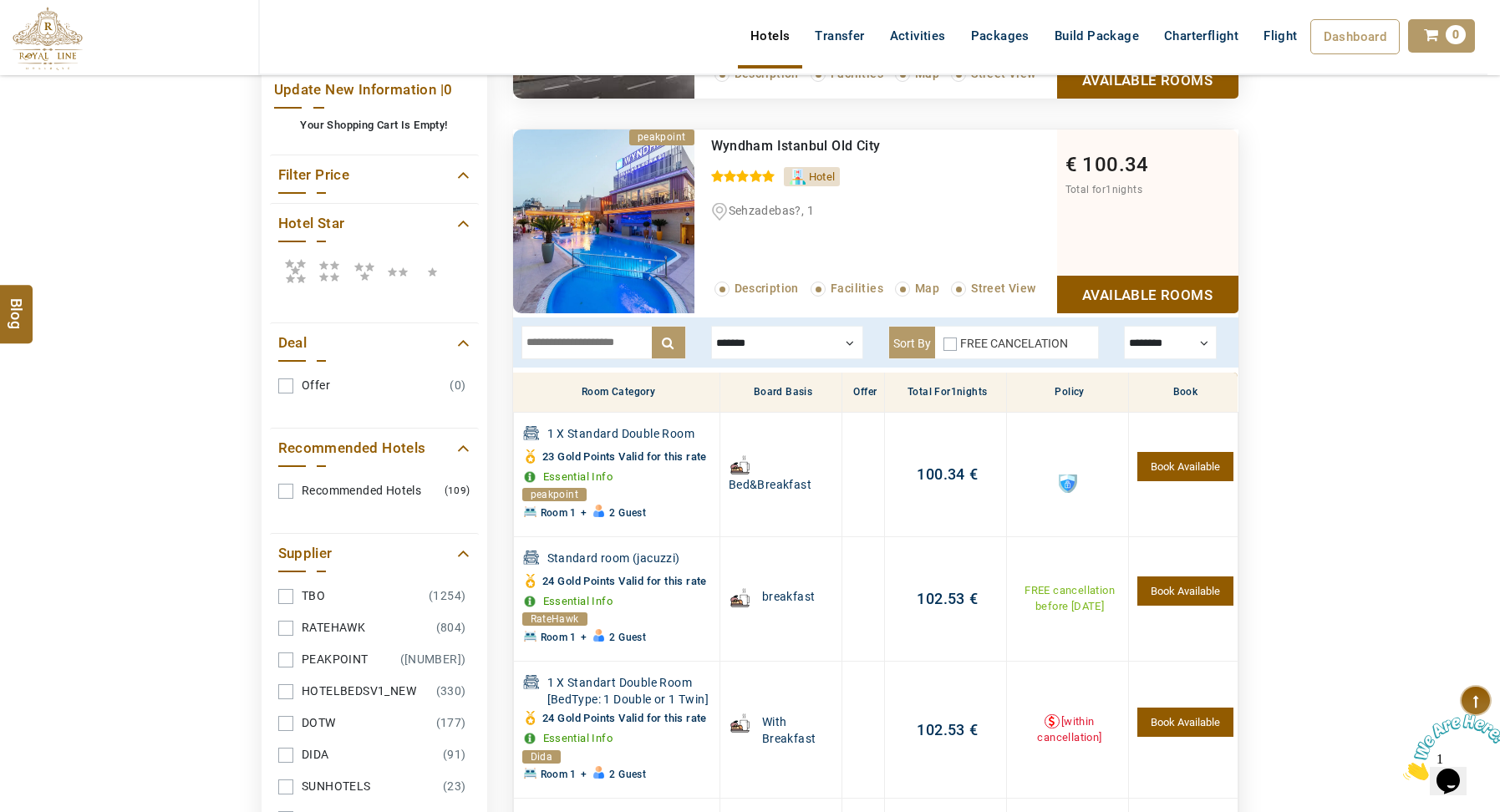 scroll, scrollTop: 698, scrollLeft: 0, axis: vertical 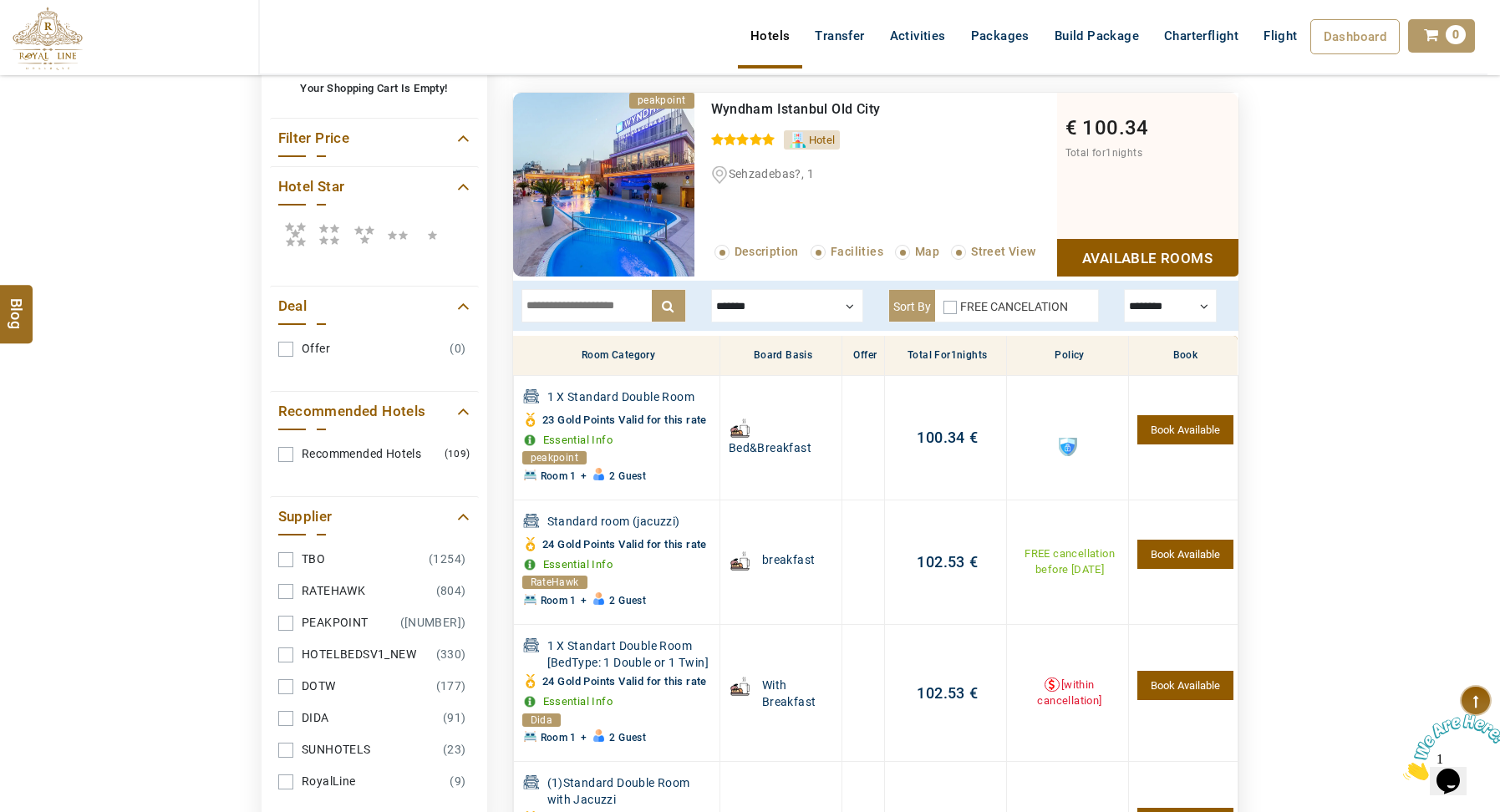 click at bounding box center (1170, 306) 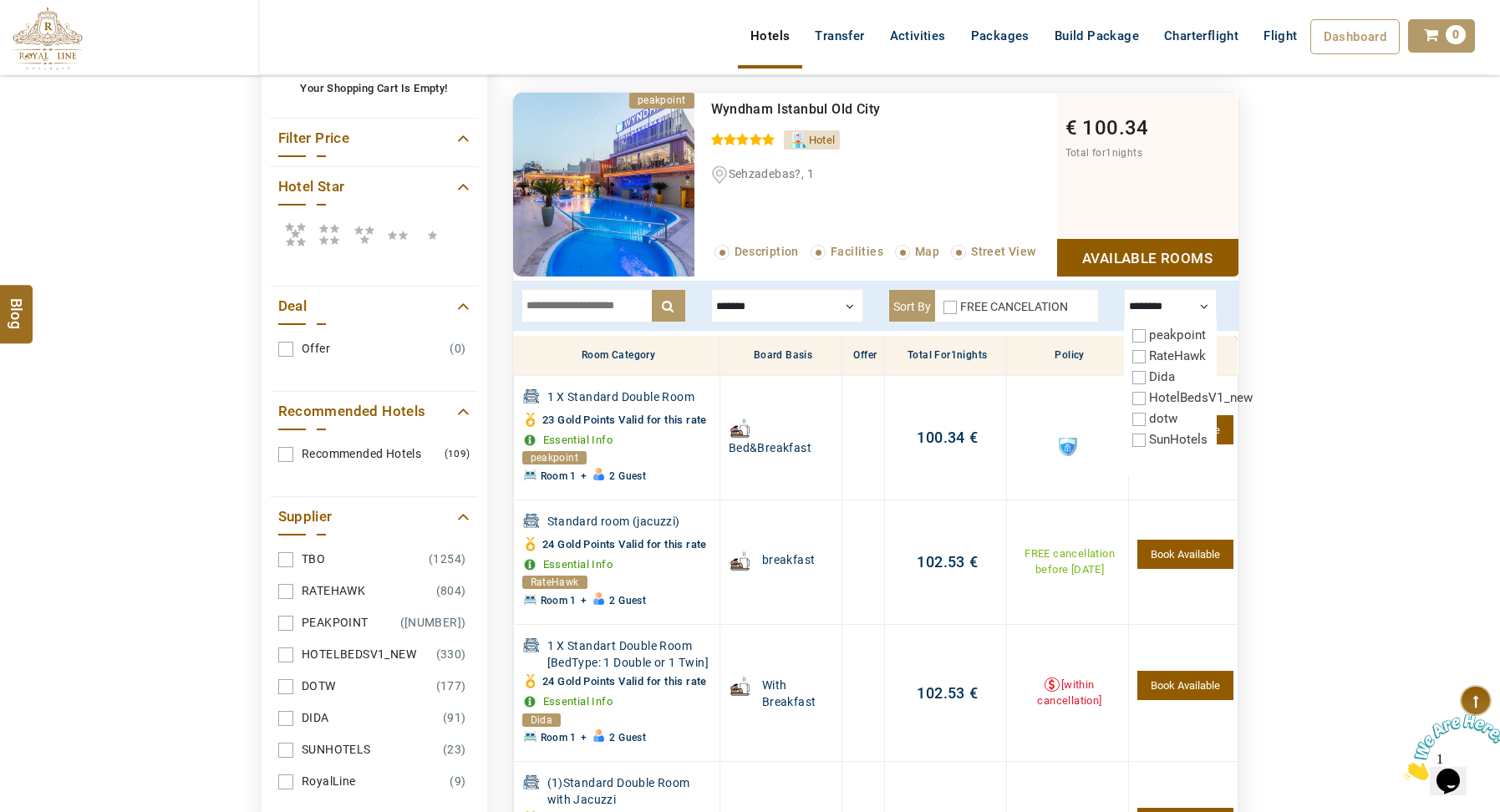click at bounding box center [1170, 306] 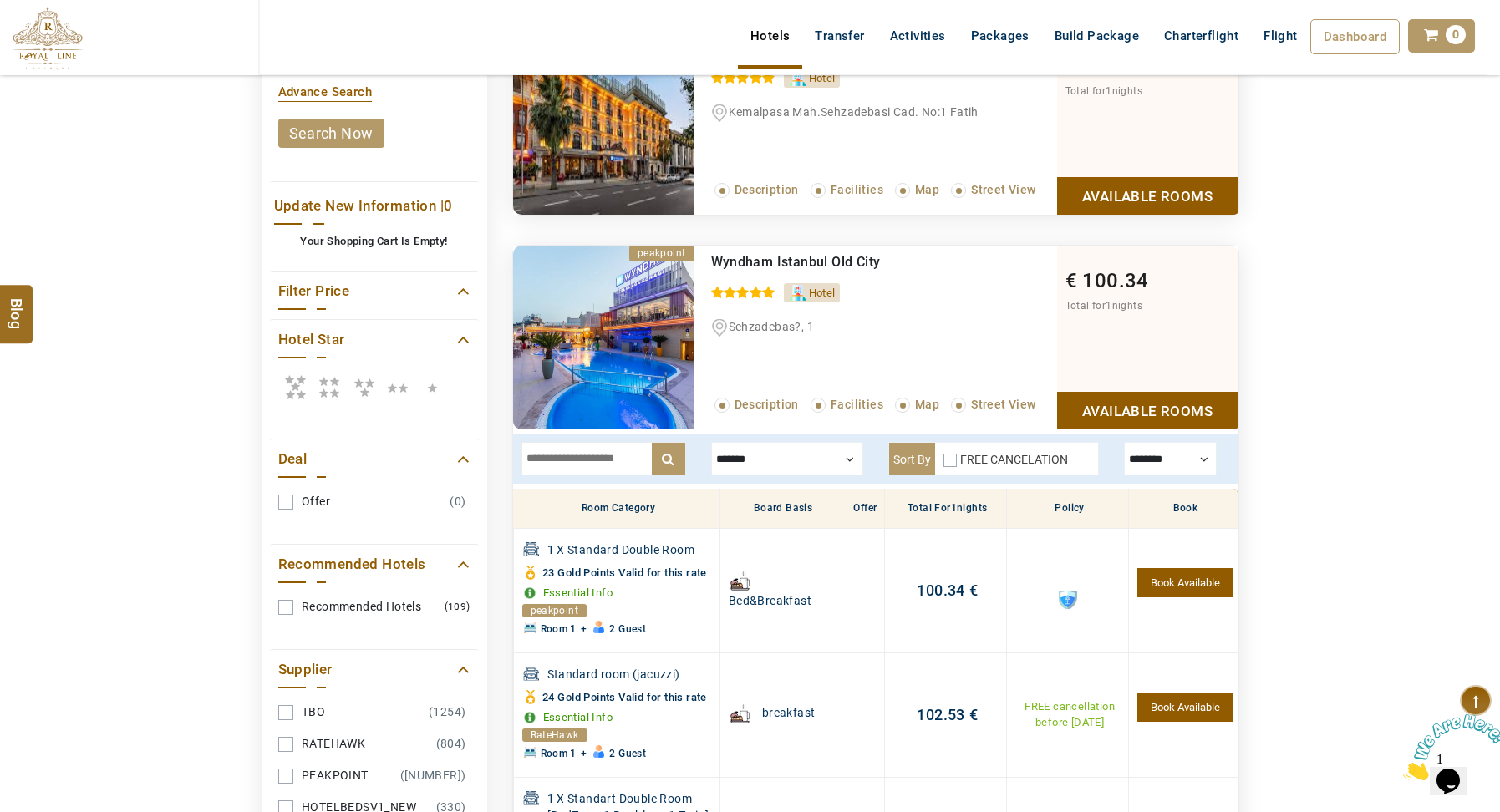 scroll, scrollTop: 535, scrollLeft: 0, axis: vertical 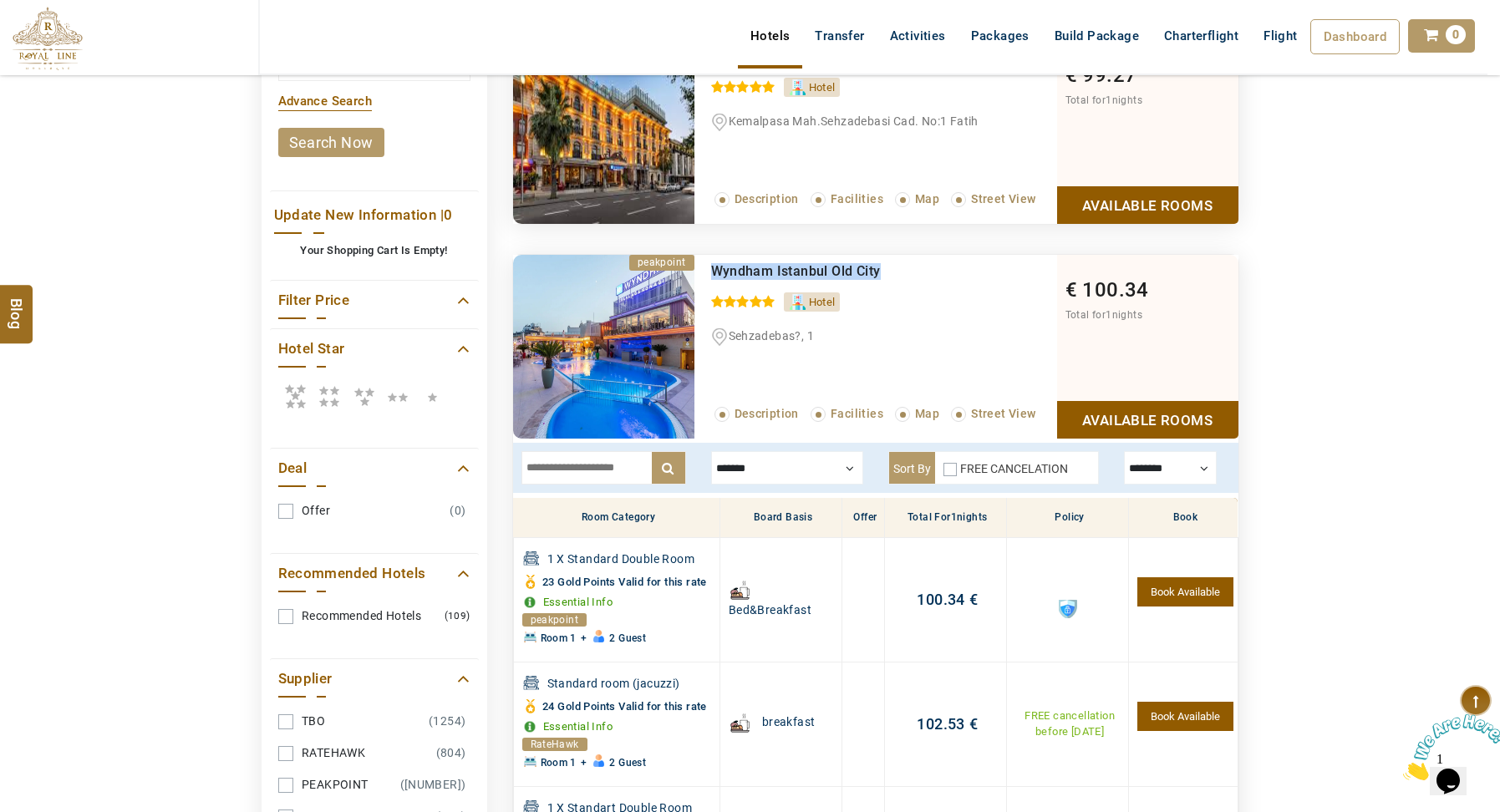 drag, startPoint x: 884, startPoint y: 271, endPoint x: 703, endPoint y: 273, distance: 181.01105 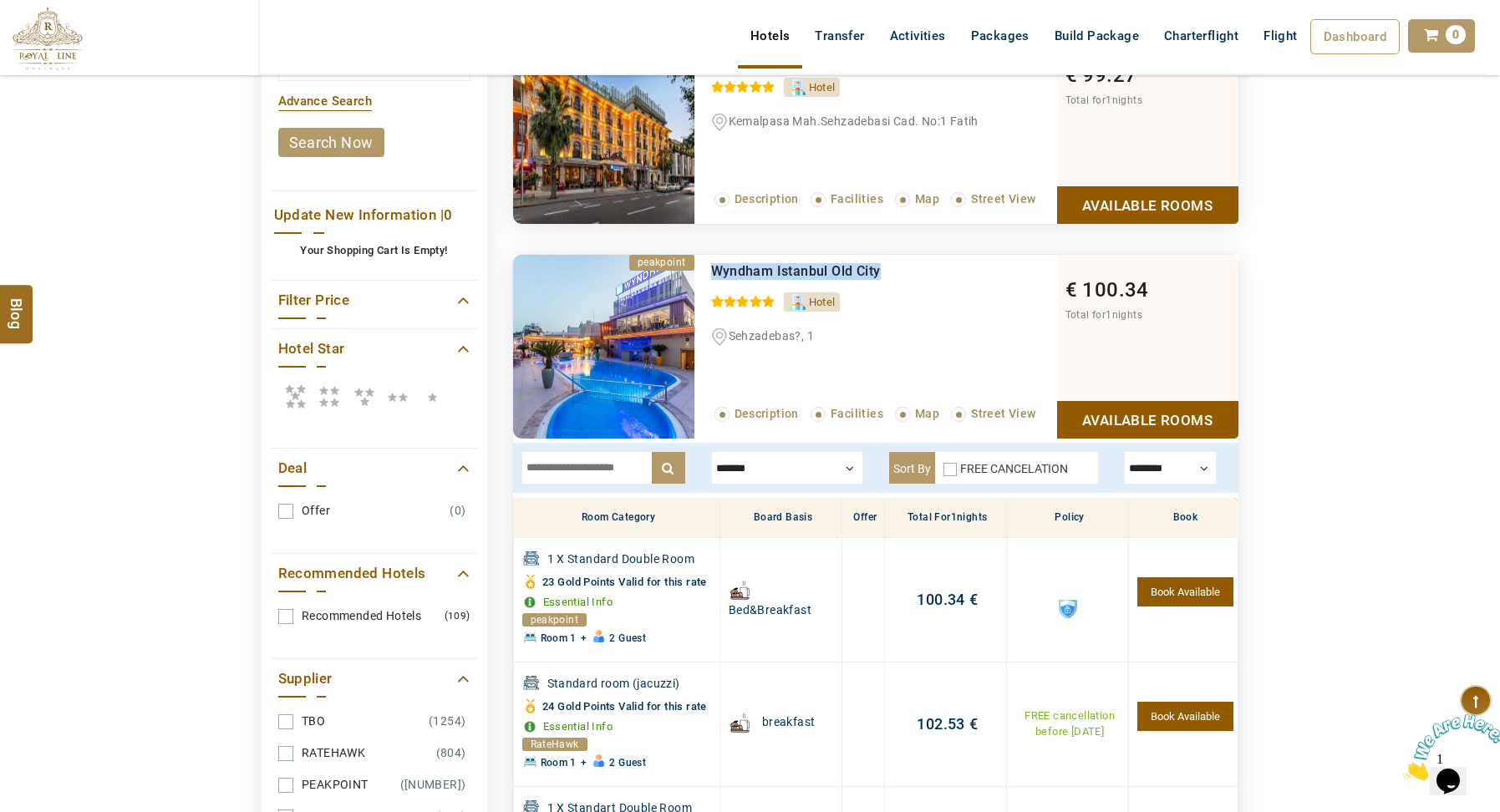 click on "Wyndham [CITY] Old City 0 / 5 Hotel Sehzadebas?, 1 Read More... Description Facilities Map Street View" at bounding box center (876, 347) 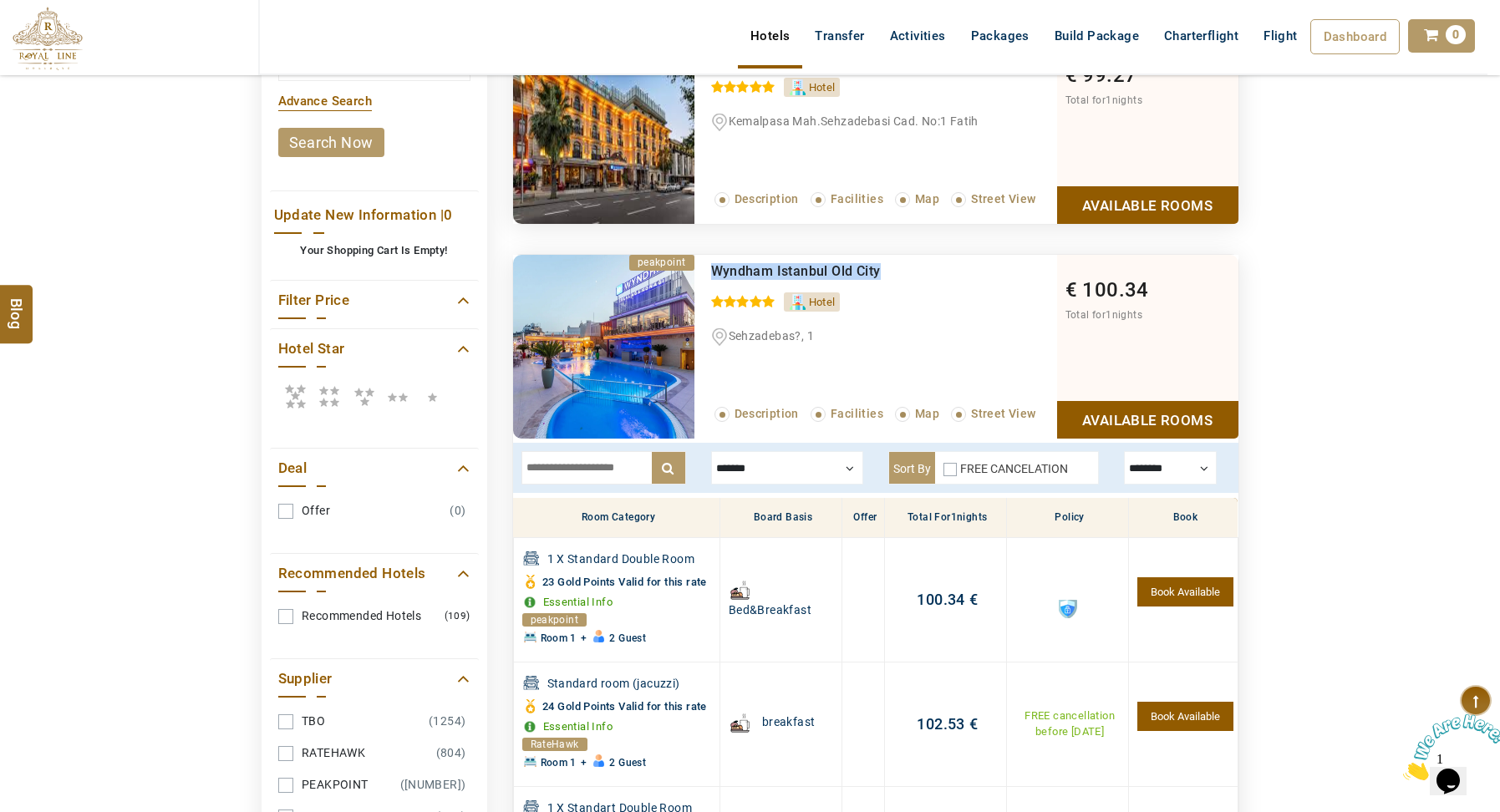 copy on "Wyndham Istanbul Old City" 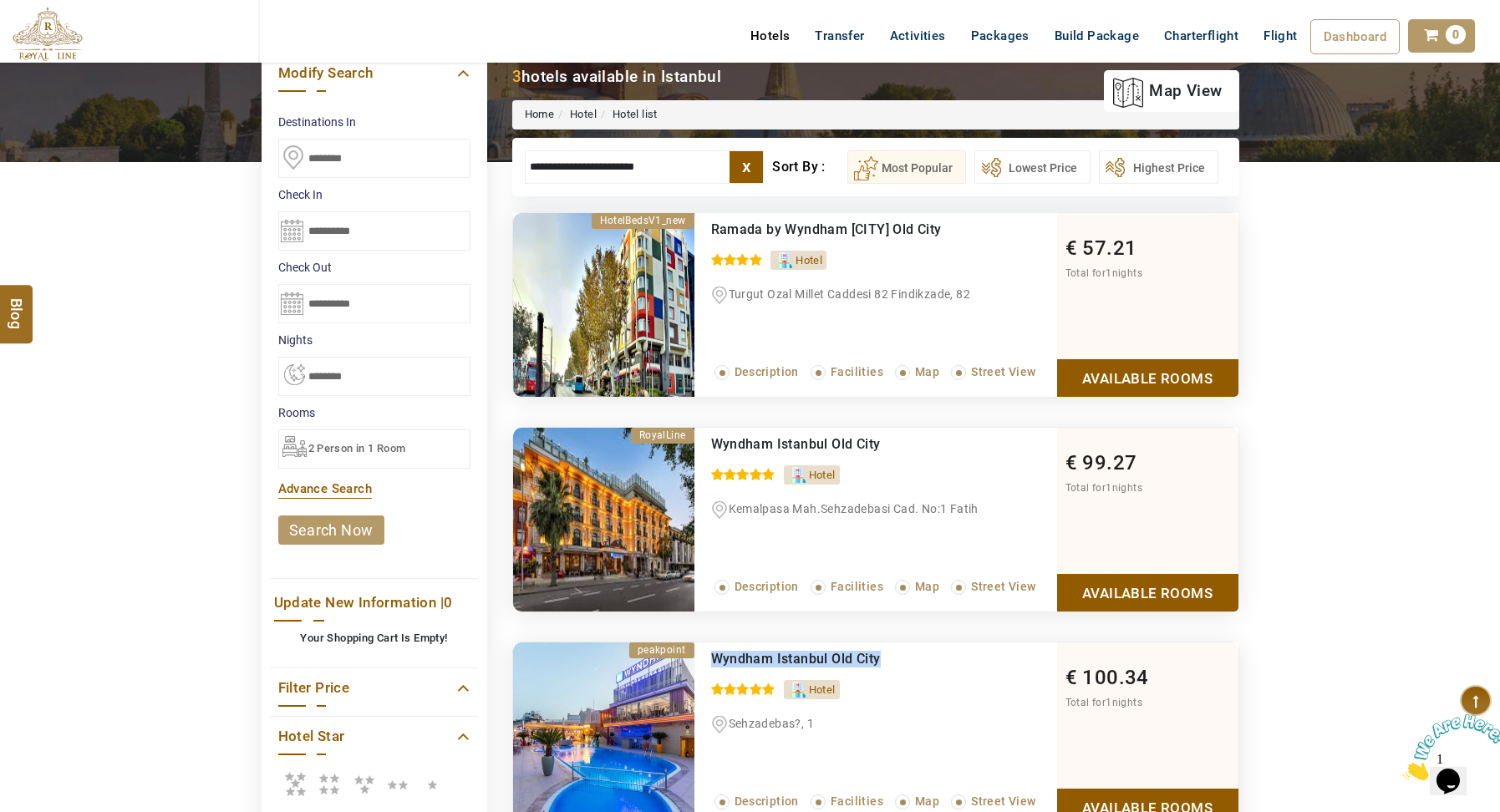 scroll, scrollTop: 0, scrollLeft: 0, axis: both 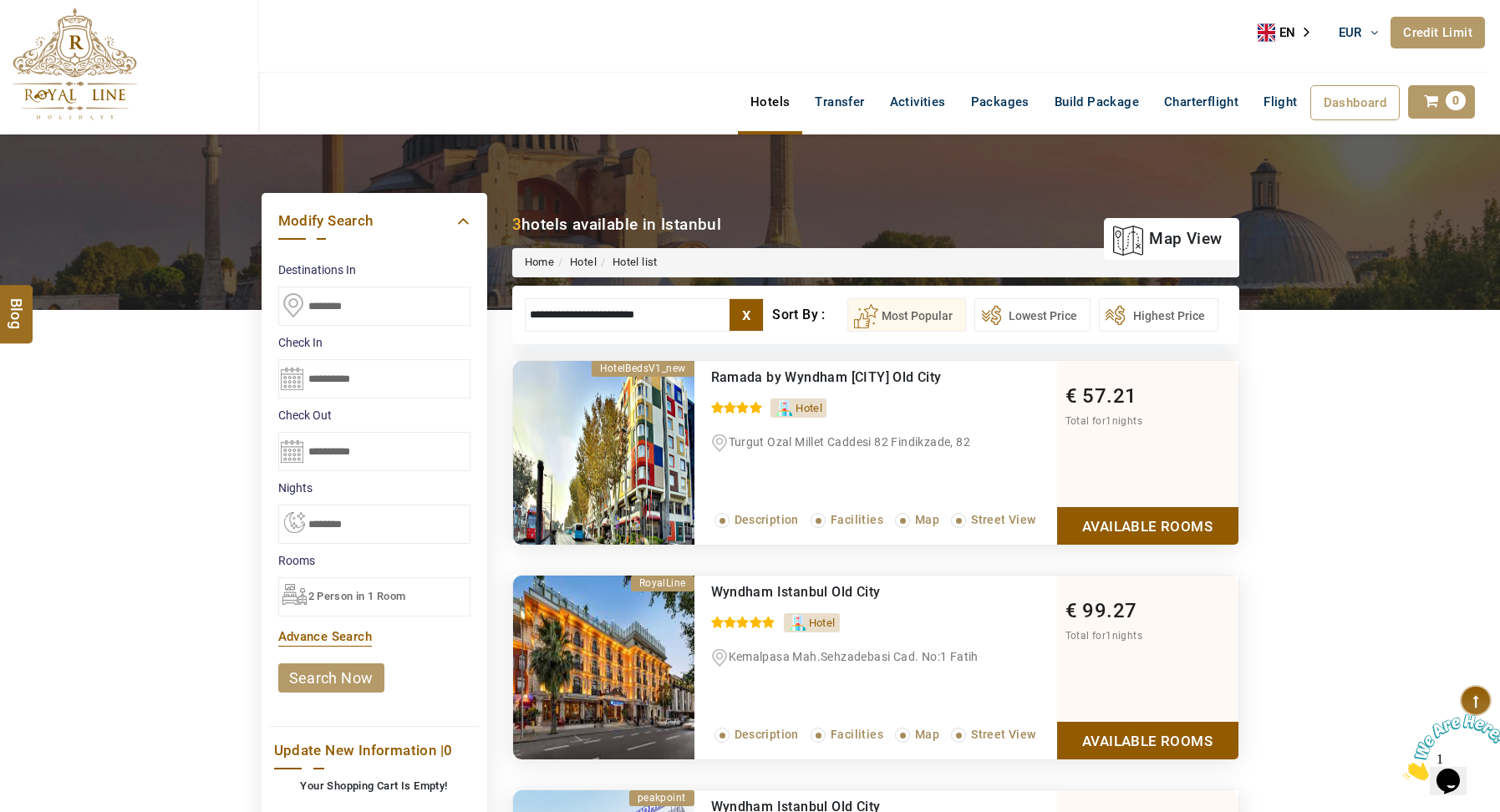 drag, startPoint x: 580, startPoint y: 314, endPoint x: 748, endPoint y: 314, distance: 168 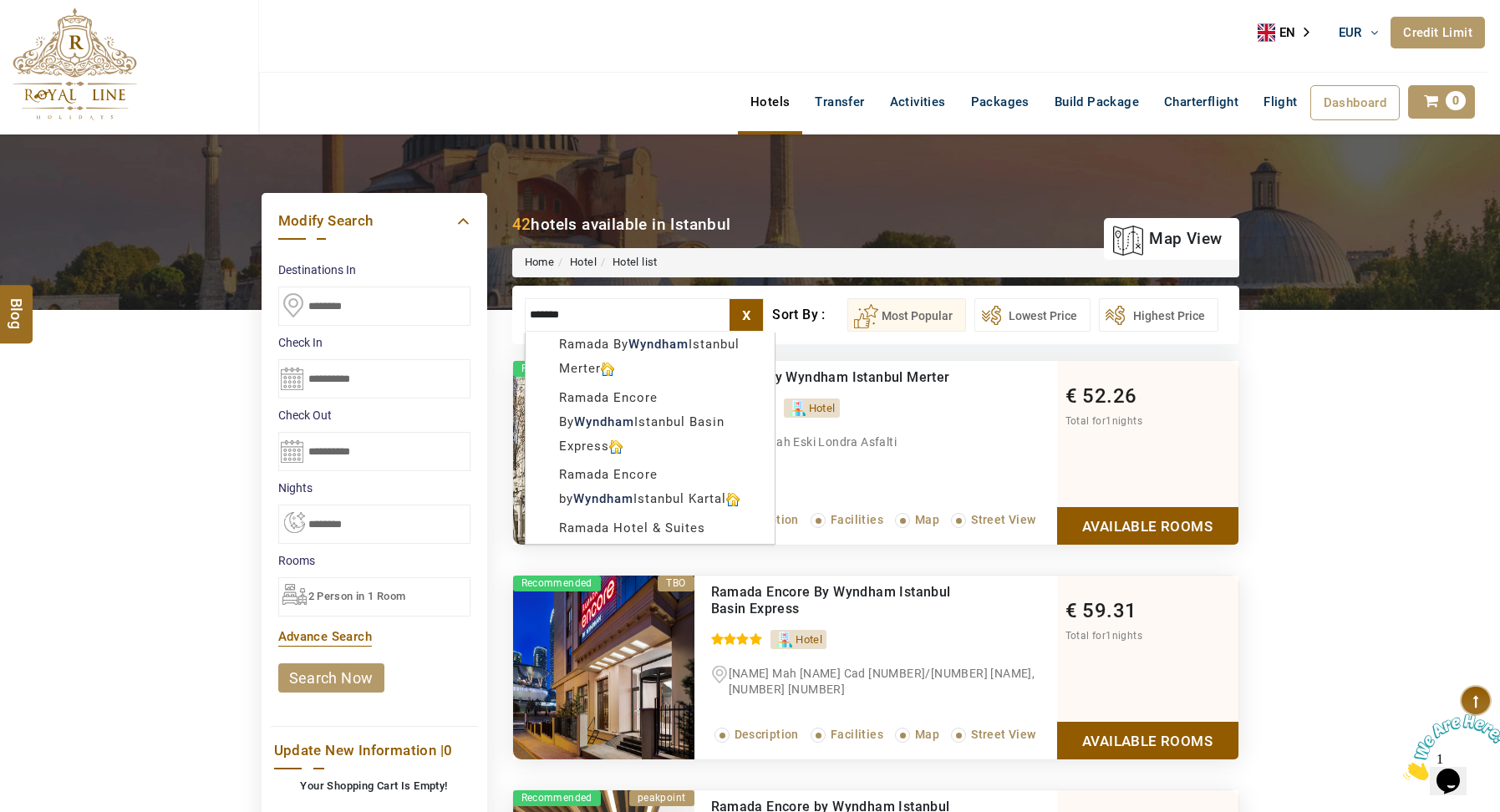 click on "*******" at bounding box center [644, 315] 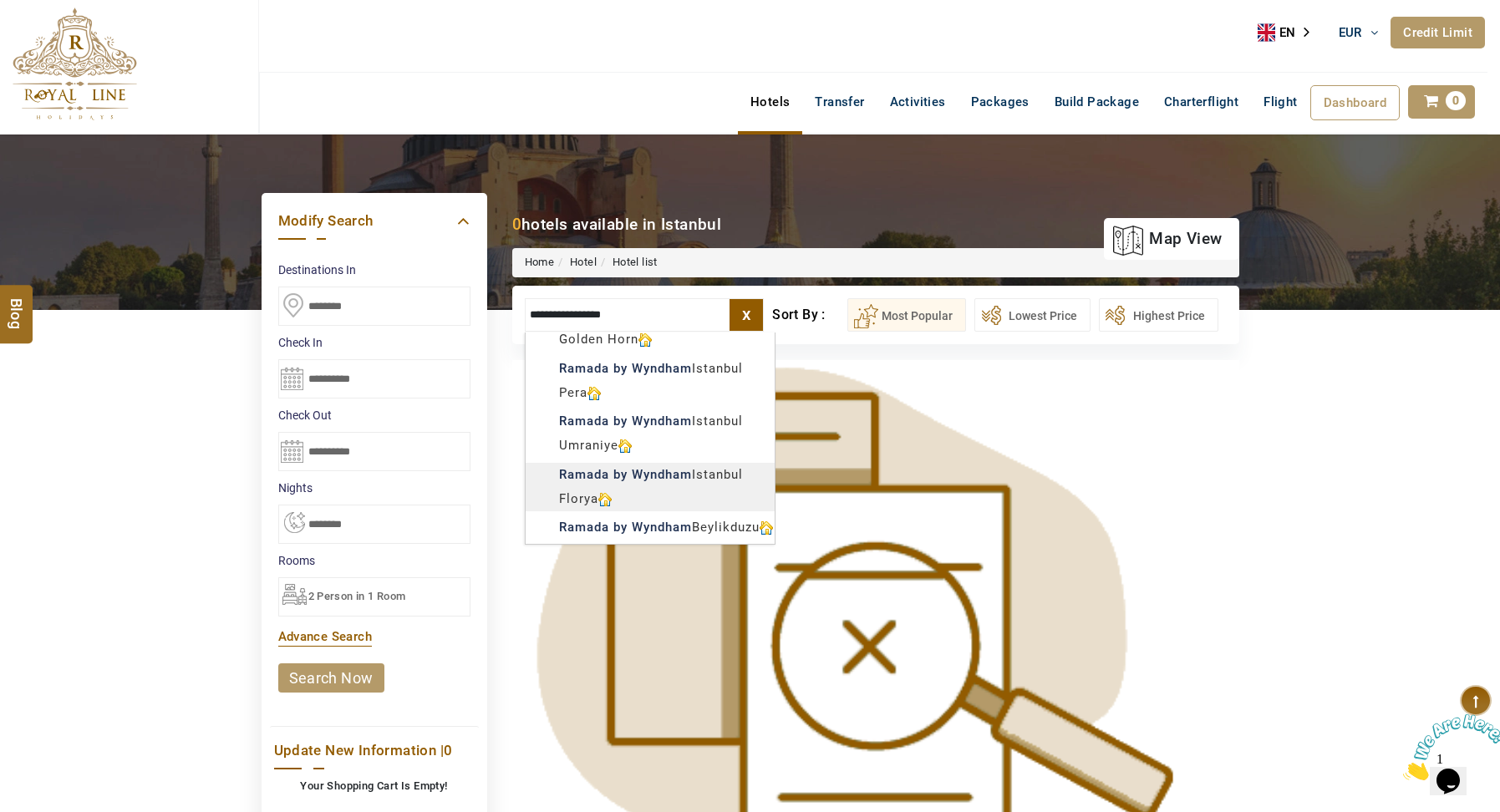 scroll, scrollTop: 407, scrollLeft: 0, axis: vertical 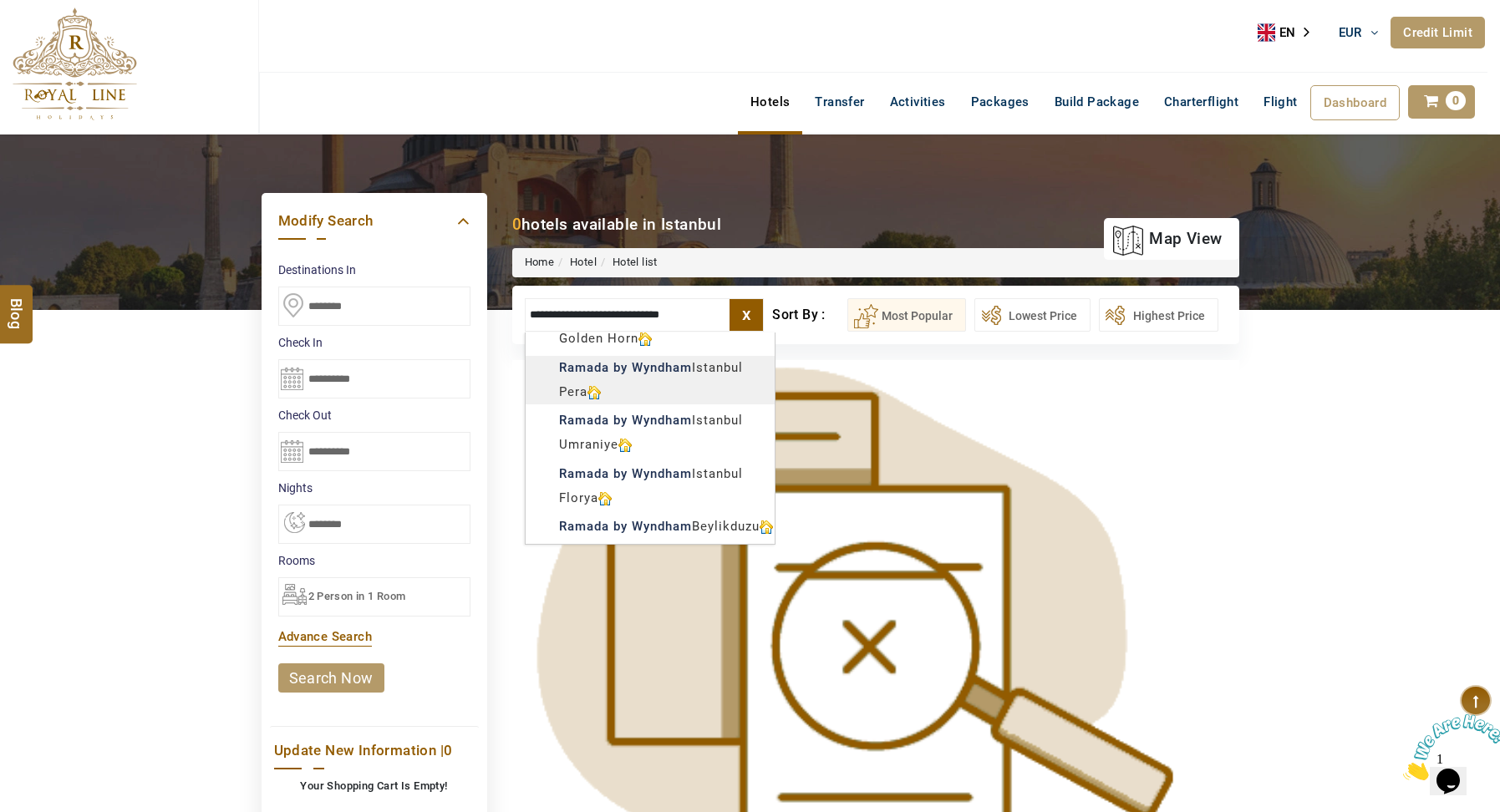 click on "ROYAL LINE HOLIDAYS DMC EUR AED AED EUR € USD $ INR ₹ THB ฿ IDR Rp BHD BHD TRY ₺ Credit Limit EN HE AR ES PT ZH Helpline   +[COUNTRY CODE] [PHONE] Register Now +[COUNTRY CODE] [PHONE] info@royallineholidays.com About Us What we Offer Blog Why Us Contact Hotels Transfer Activities Packages Build Package Charterflight Flight Dashboard My Profile My Booking My Reports My Quotation Sign Out 0 Points Redeem Now To Redeem 6320 Points Future Points 16100 Points Deposit Deposit Limit USD [AMOUNT] Used USD [AMOUNT] Available USD [AMOUNT] Credit Limit Credit Limit USD [AMOUNT] 70% Complete Used USD [AMOUNT] Available USD [AMOUNT] Setting Looks like you haven't added anything to your cart yet Countinue Shopping *** ****** Please Wait.. Blog demo Remember me Forgot password? LOG IN Don't have an account? Register Now My Booking View/ Print/Cancel Your Booking without Signing in Submit Applying Filters...... Hotels For You Will Be Loading Soon demo Check In CheckOut Rooms Rooms X" at bounding box center (750, 998) 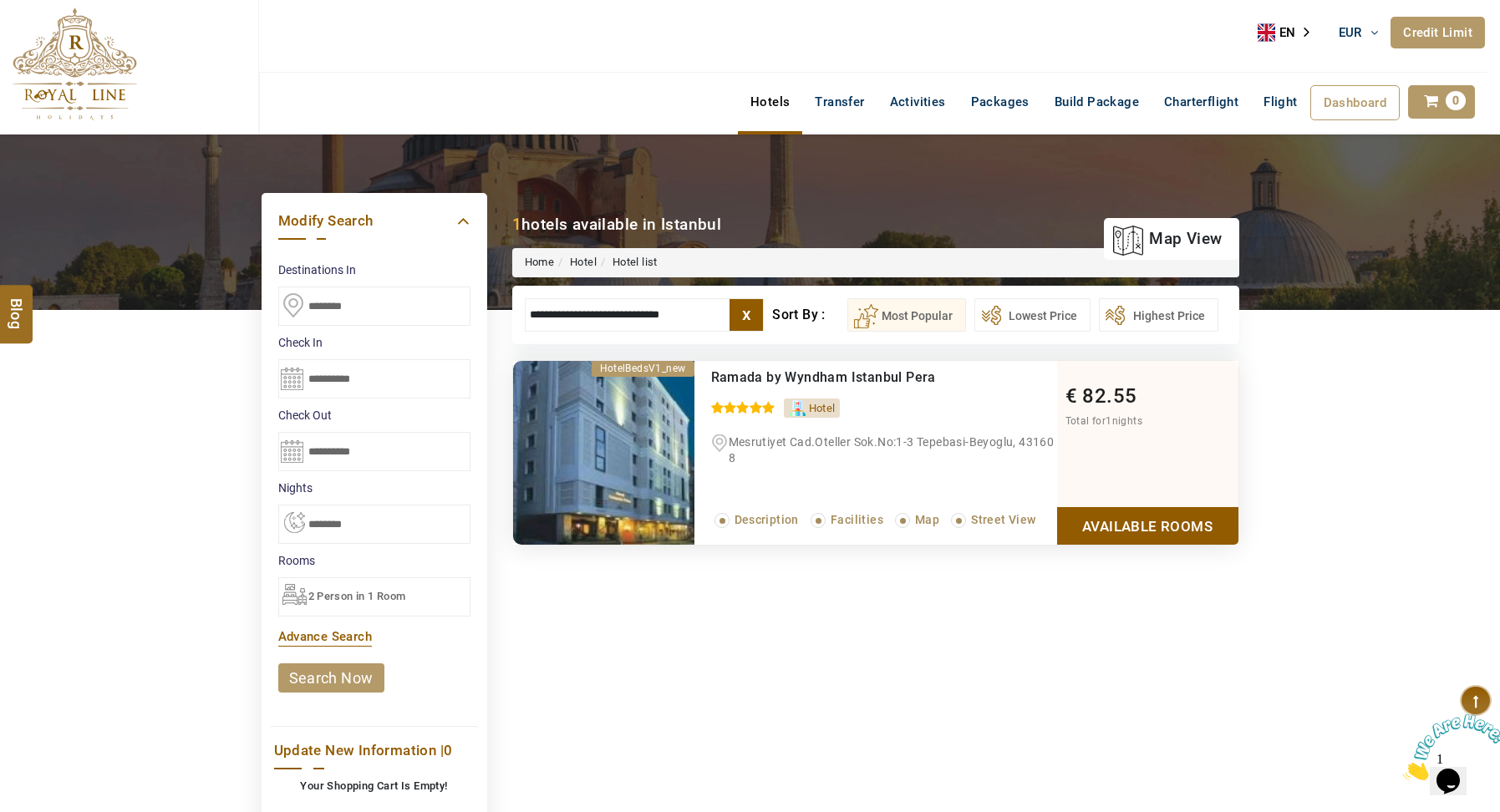 type on "**********" 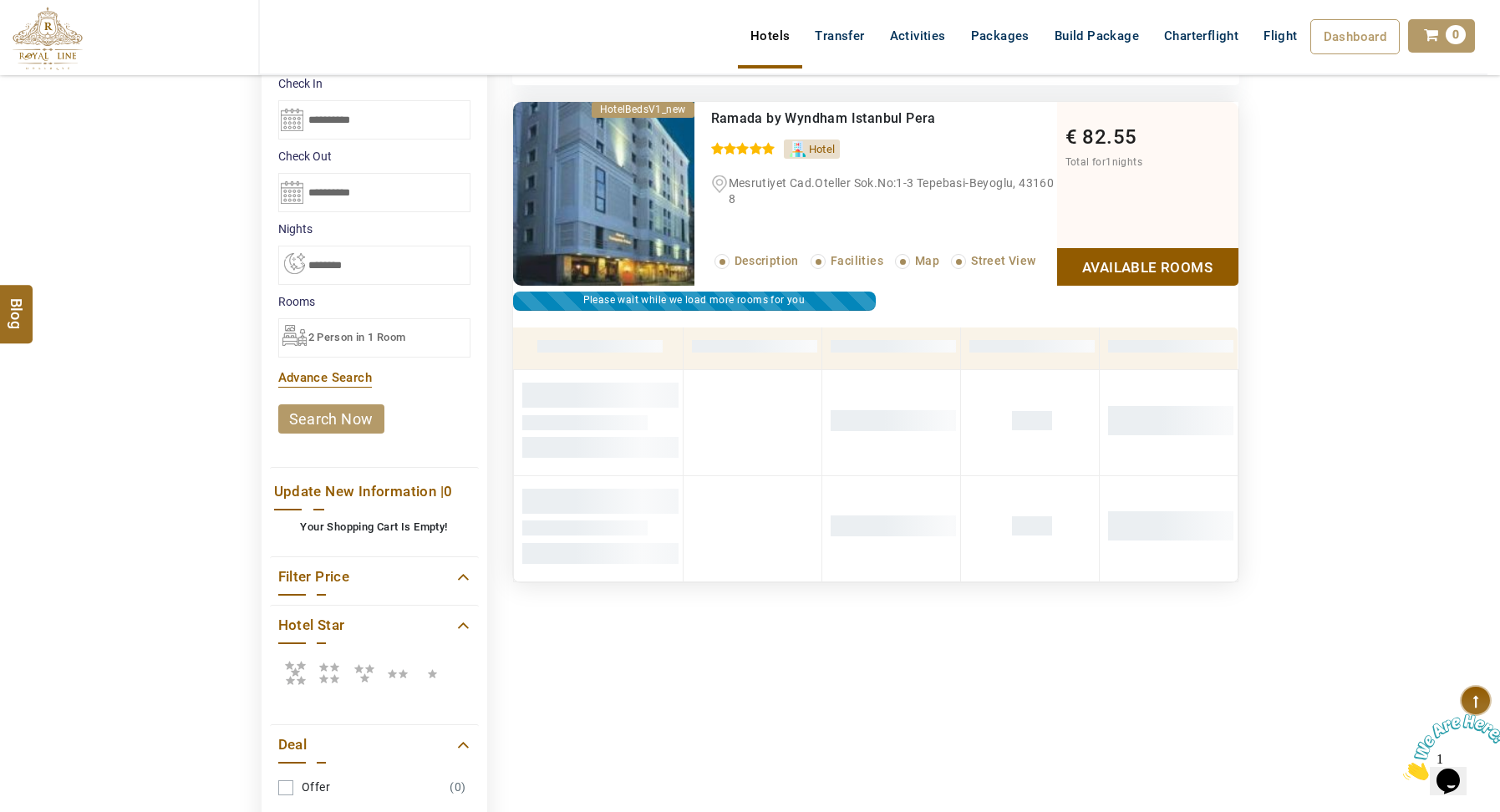scroll, scrollTop: 260, scrollLeft: 0, axis: vertical 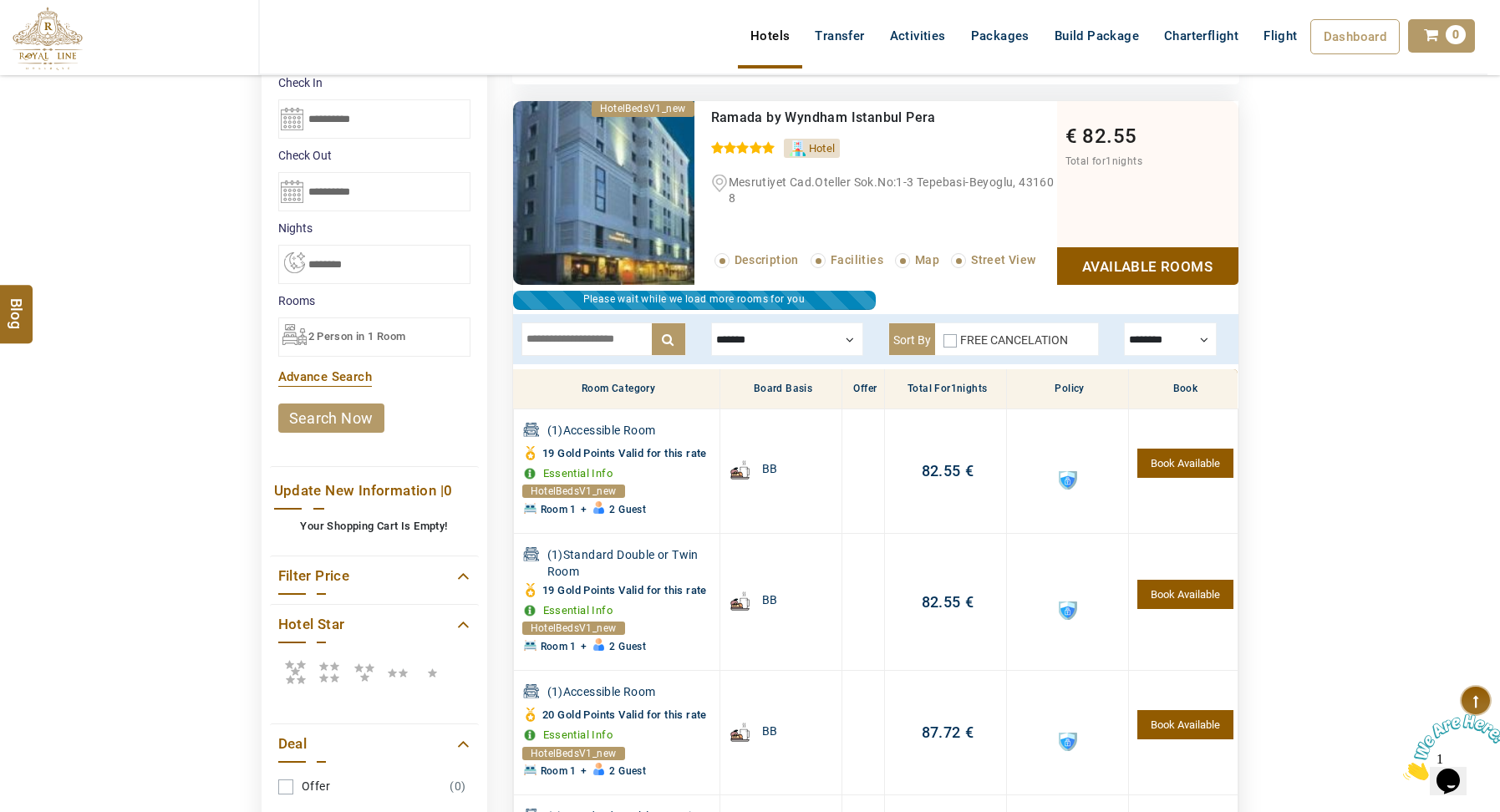 click at bounding box center [1170, 339] 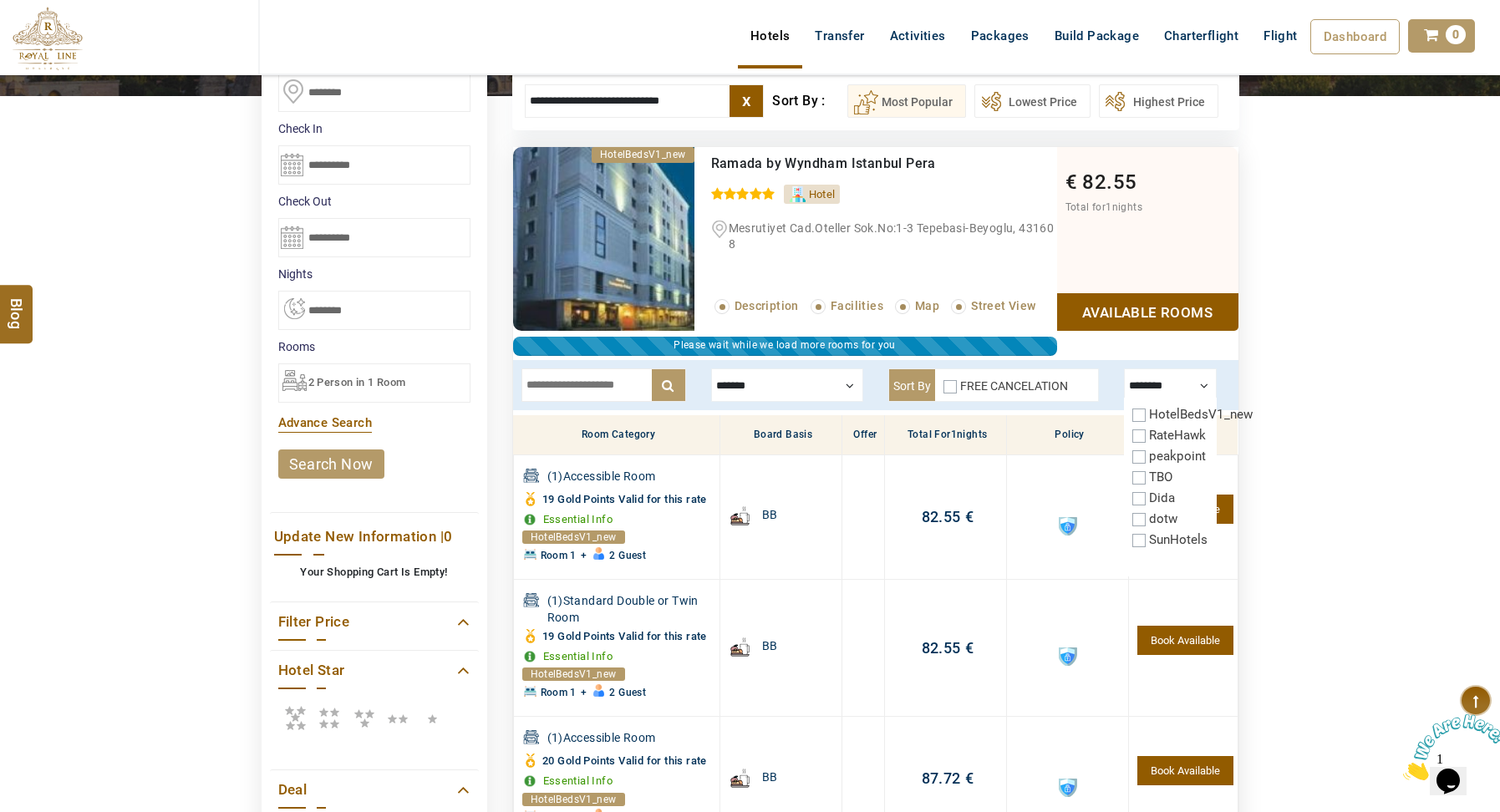 scroll, scrollTop: 202, scrollLeft: 0, axis: vertical 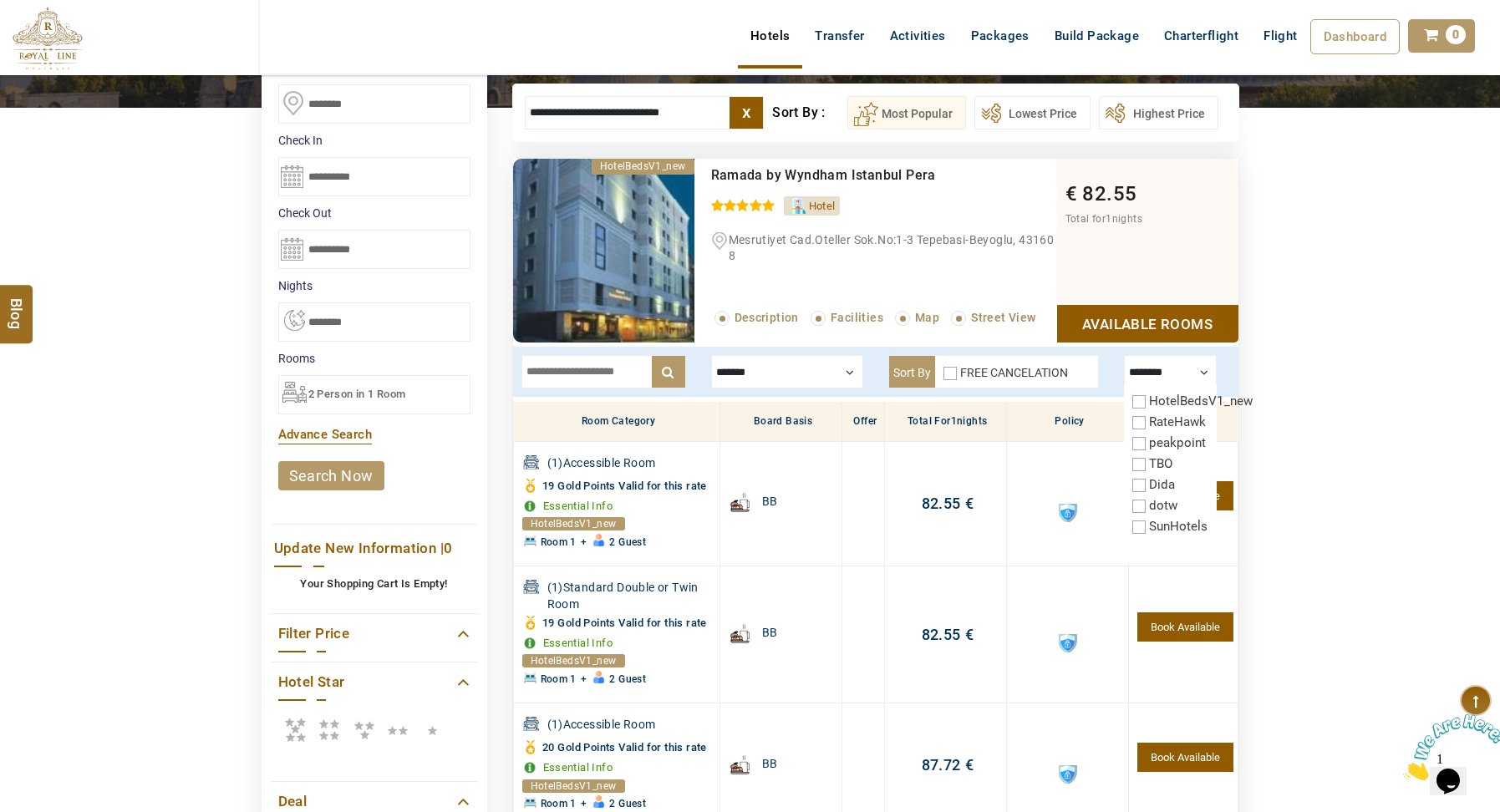 click on "Ramada by Wyndham Istanbul Pera" at bounding box center [849, 175] 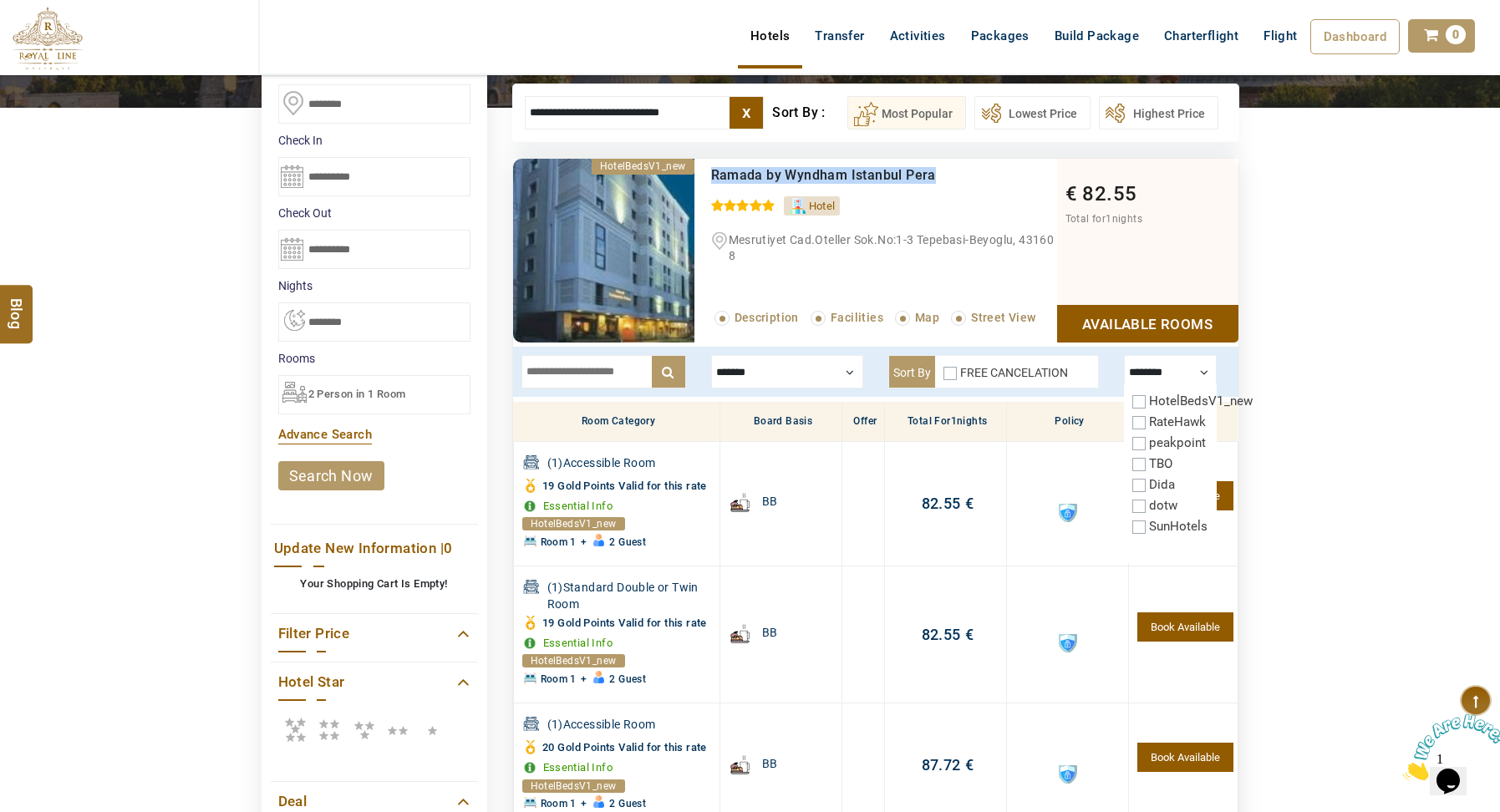 drag, startPoint x: 938, startPoint y: 175, endPoint x: 708, endPoint y: 175, distance: 230 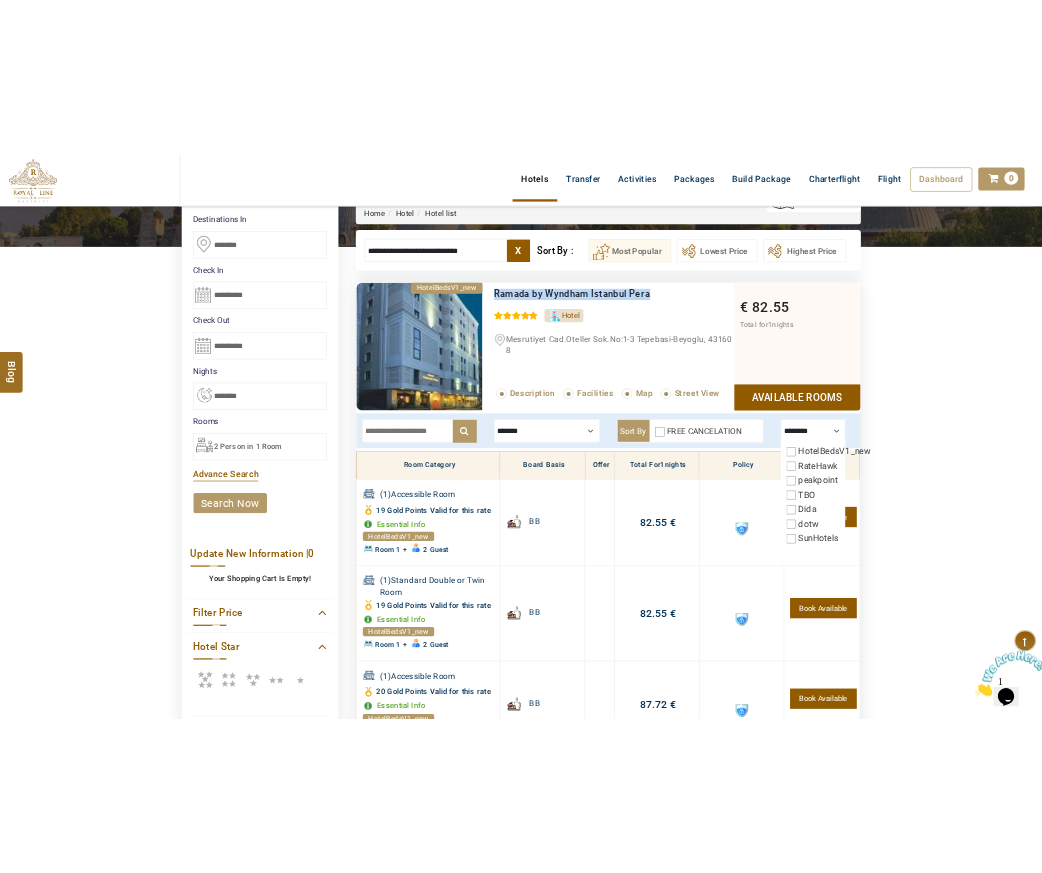 scroll, scrollTop: 0, scrollLeft: 0, axis: both 